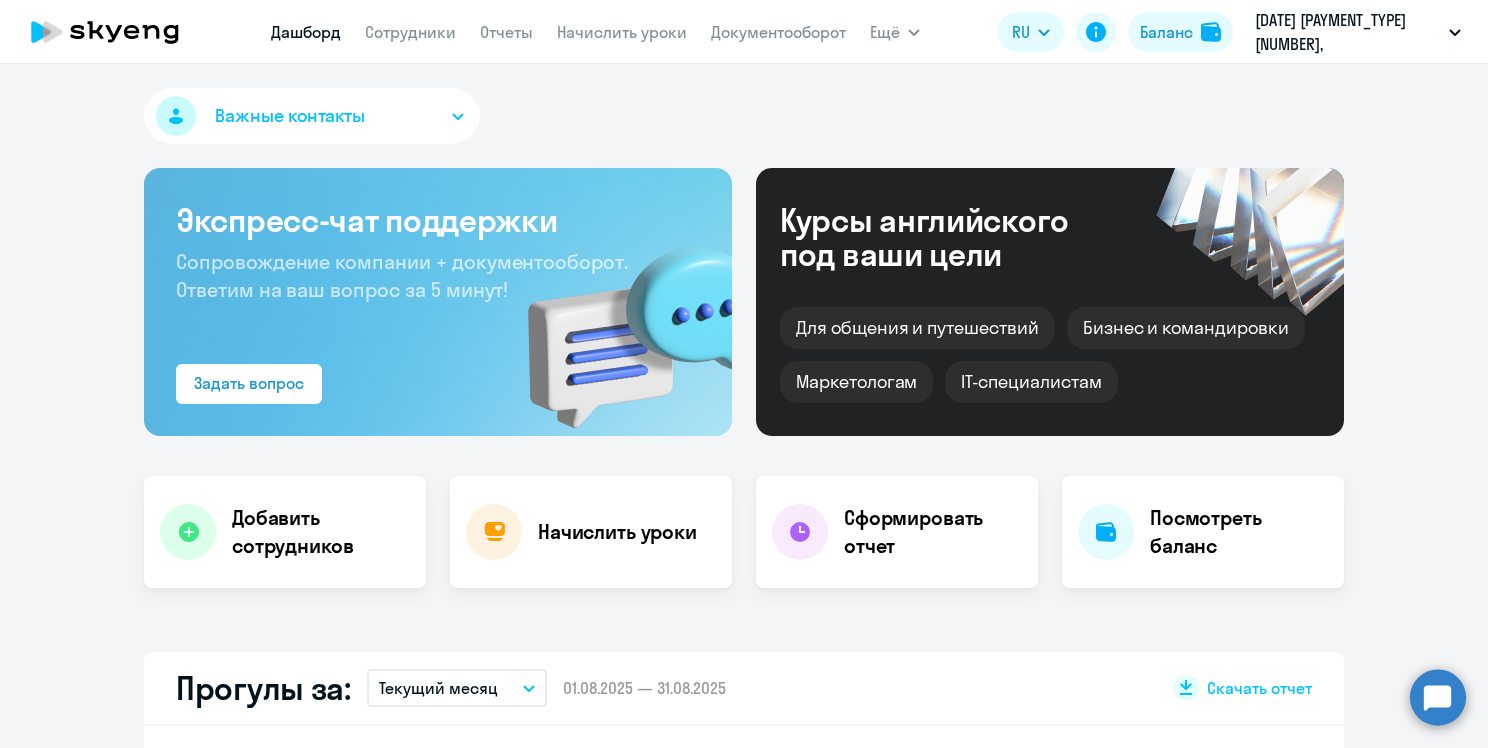 scroll, scrollTop: 0, scrollLeft: 0, axis: both 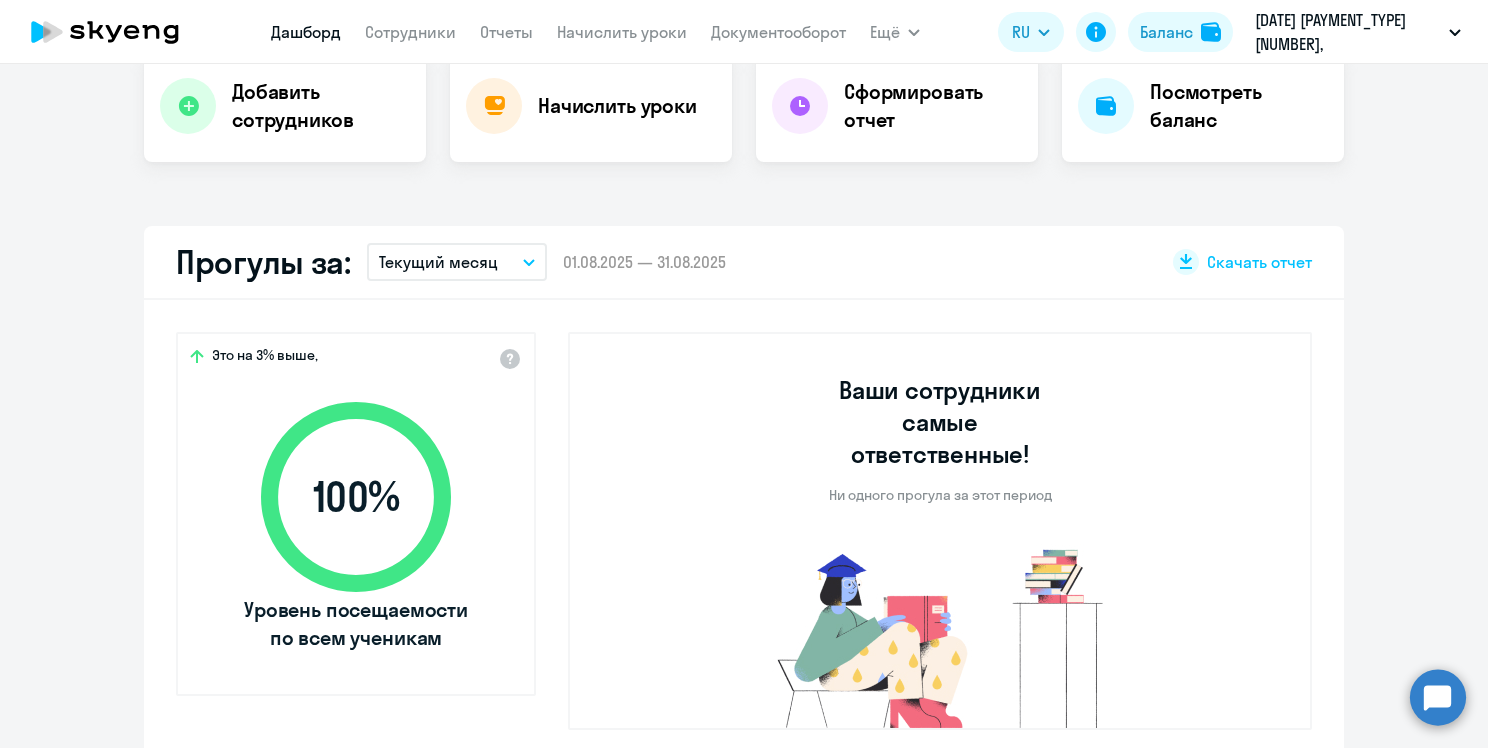 select on "30" 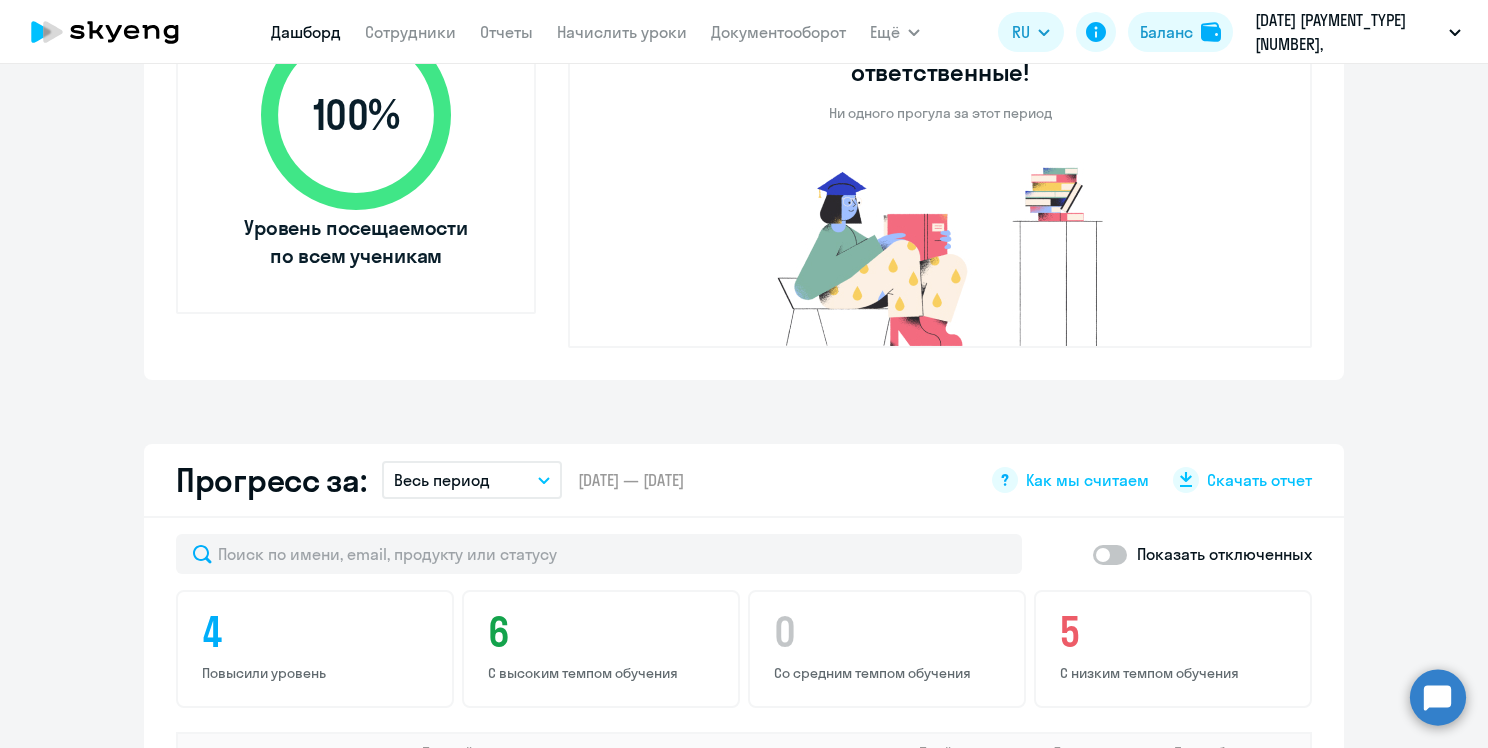 scroll, scrollTop: 1112, scrollLeft: 0, axis: vertical 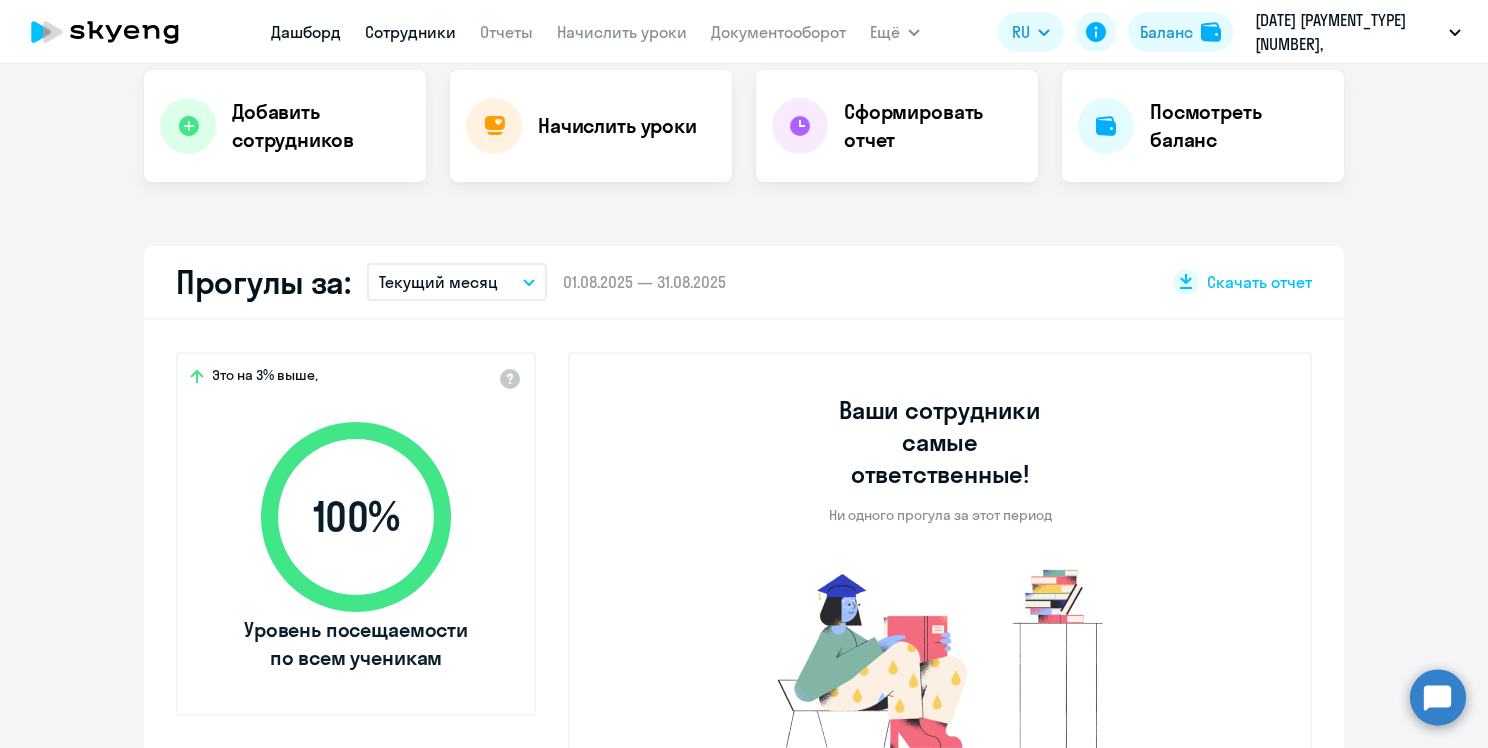 click on "Сотрудники" at bounding box center [410, 32] 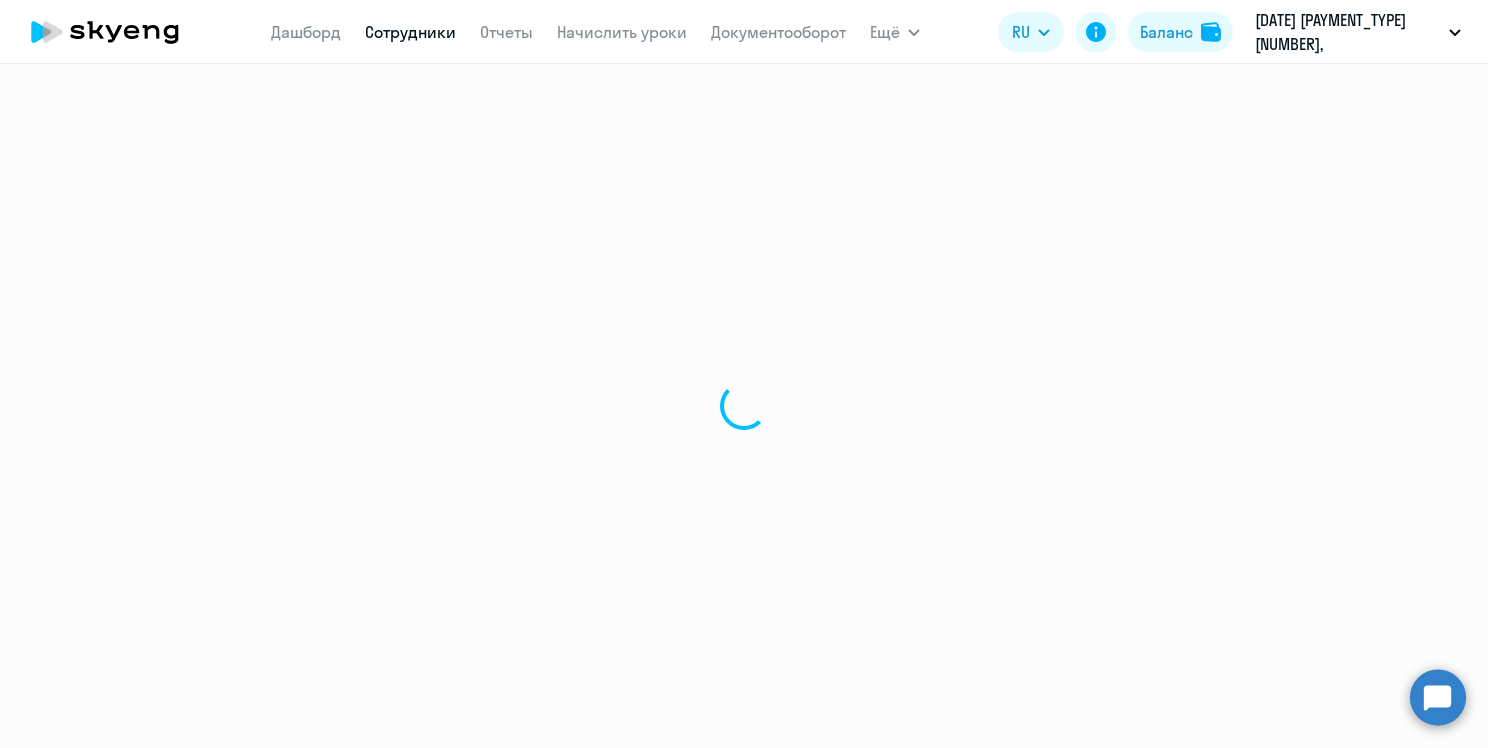 scroll, scrollTop: 0, scrollLeft: 0, axis: both 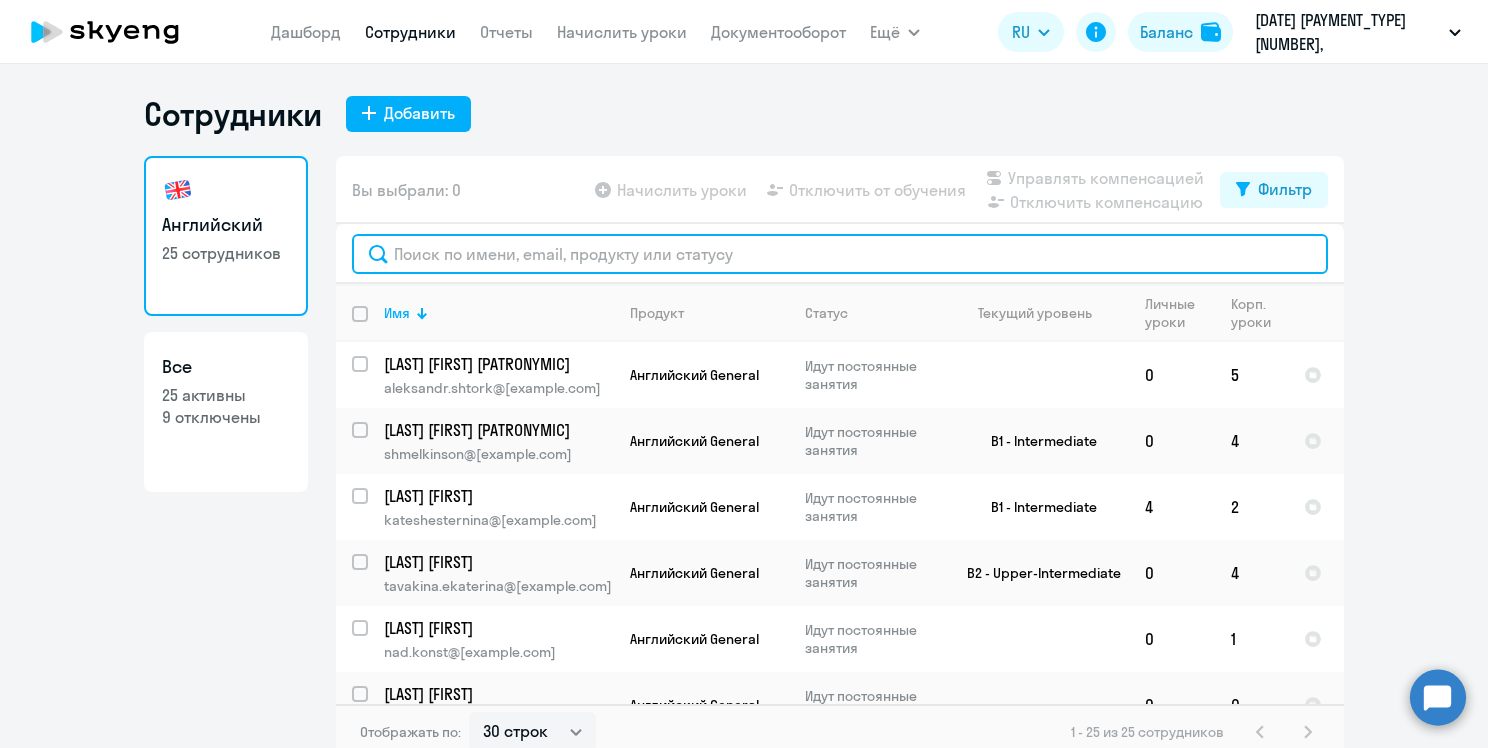 click 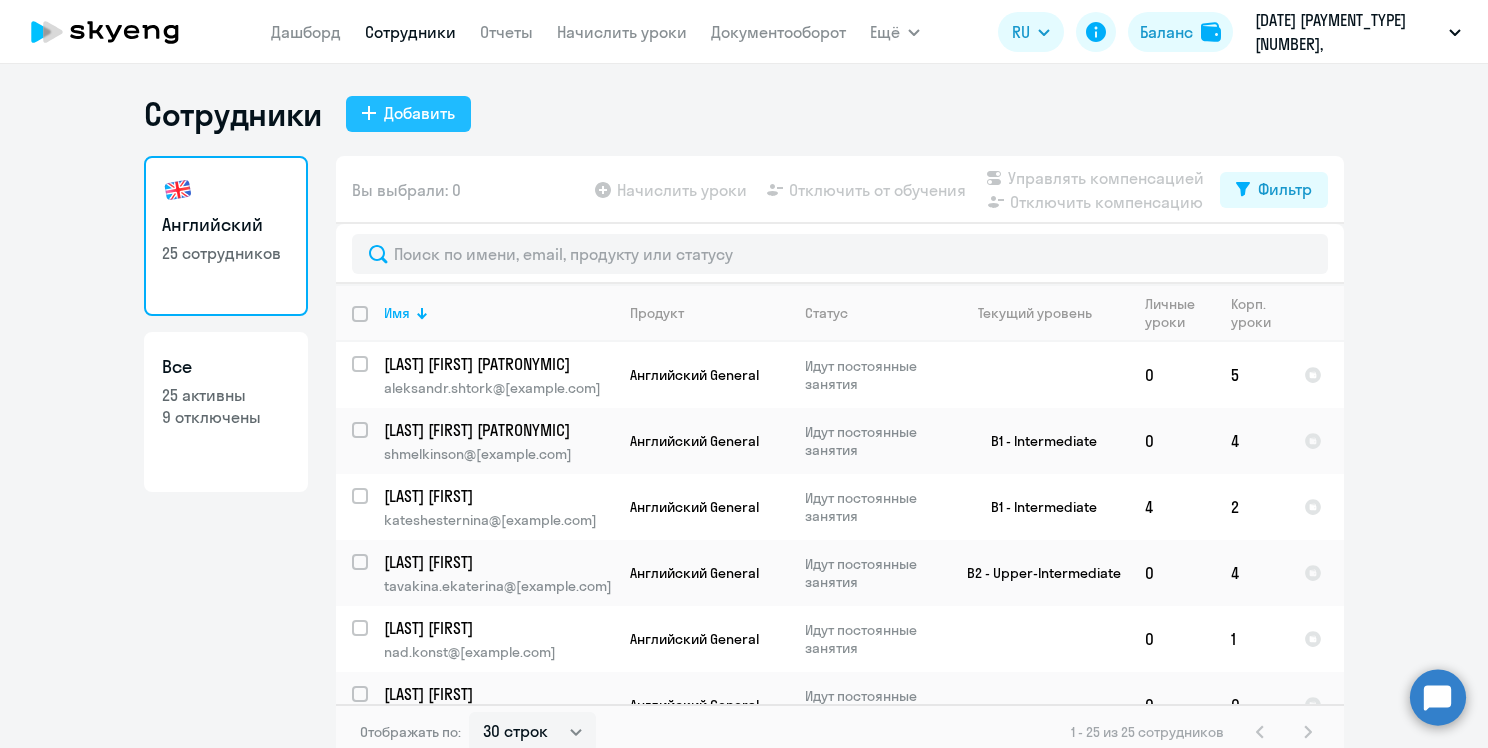 click on "Добавить" 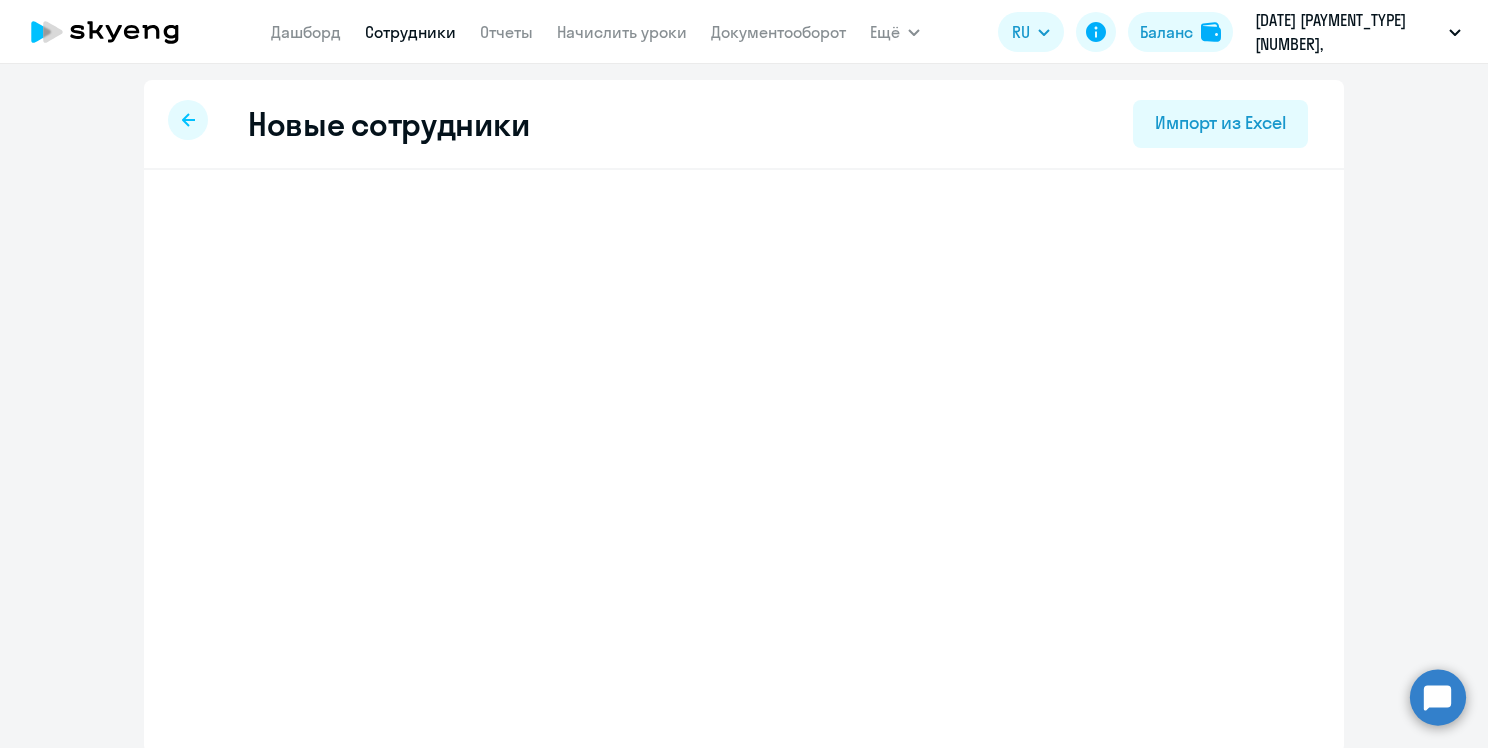 select on "english_adult_not_native_speaker" 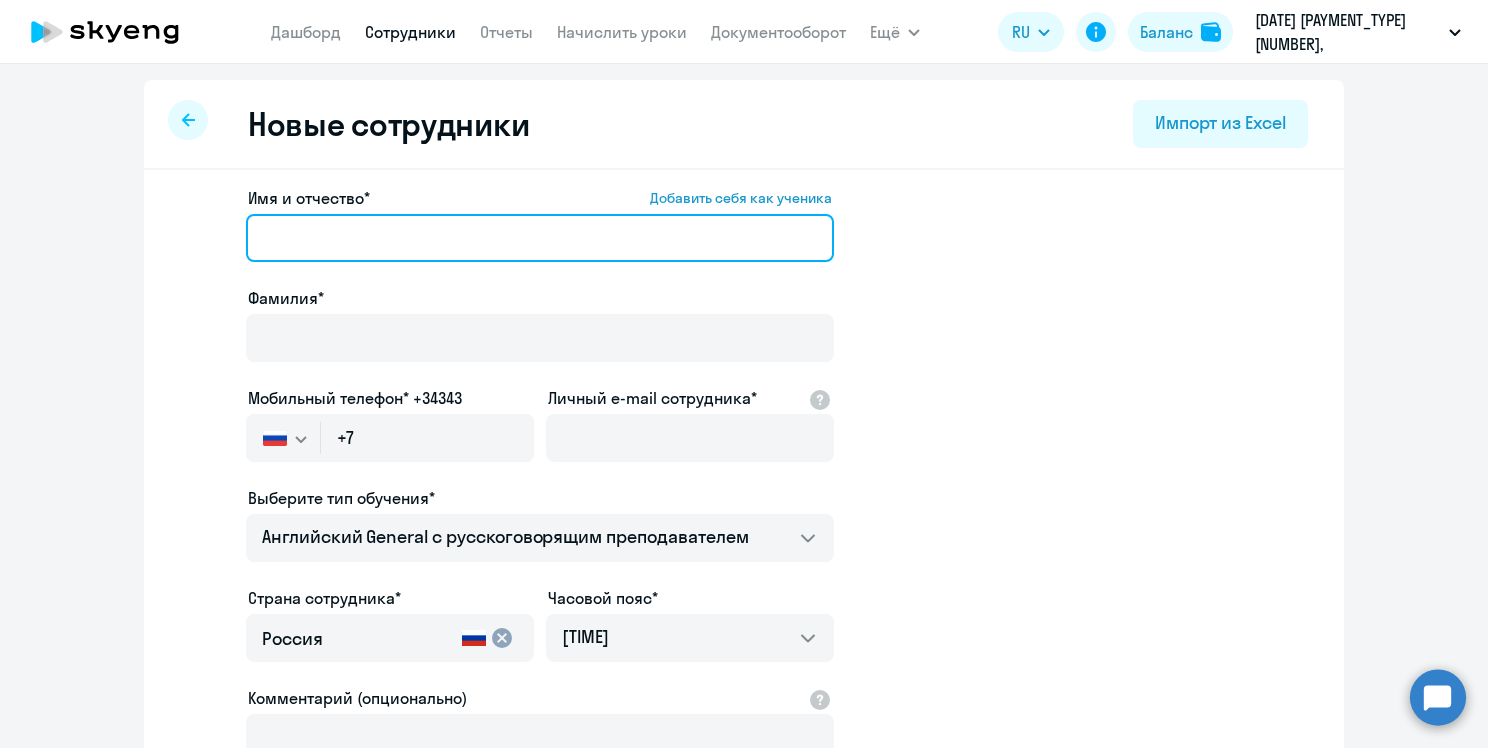 click on "Имя и отчество*  Добавить себя как ученика" at bounding box center [540, 238] 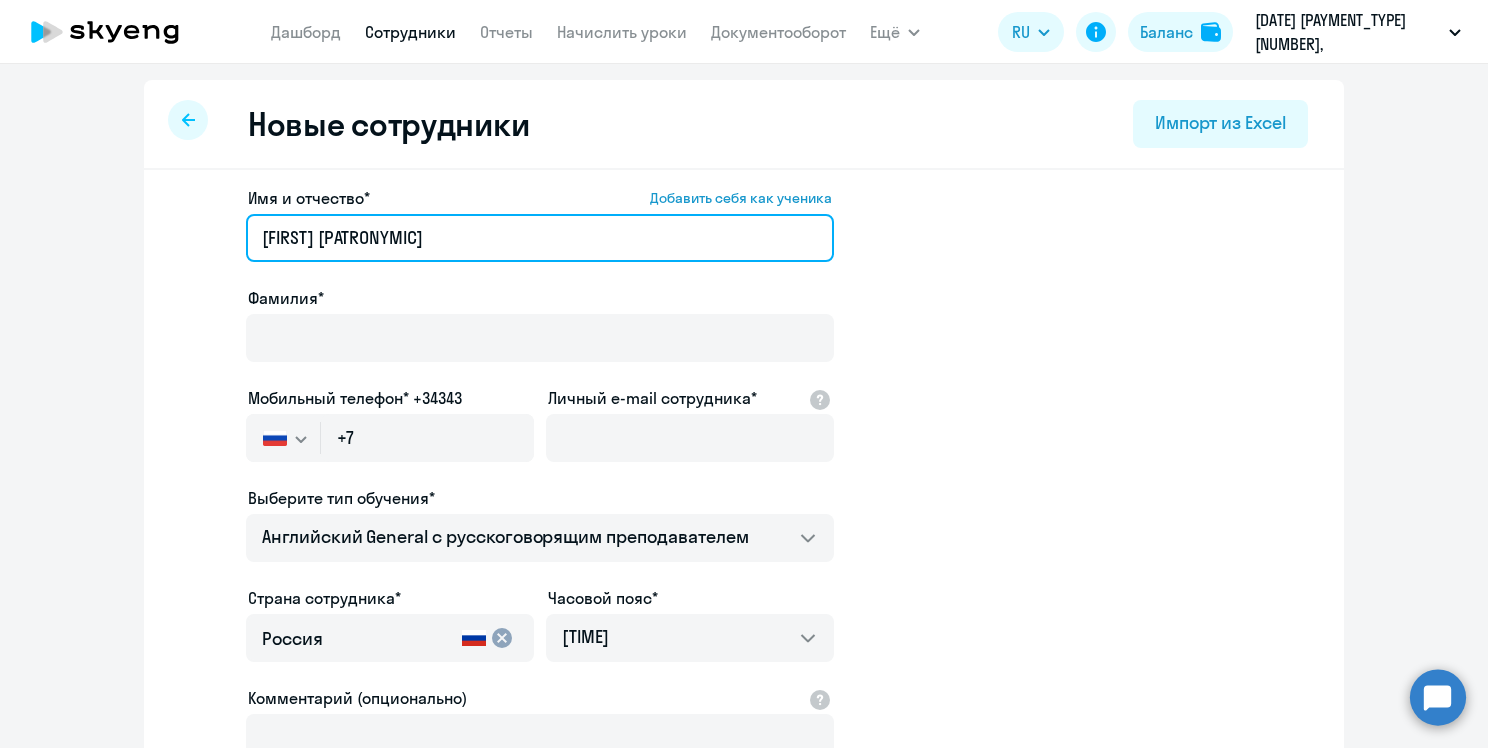 type on "[FIRST] [PATRONYMIC]" 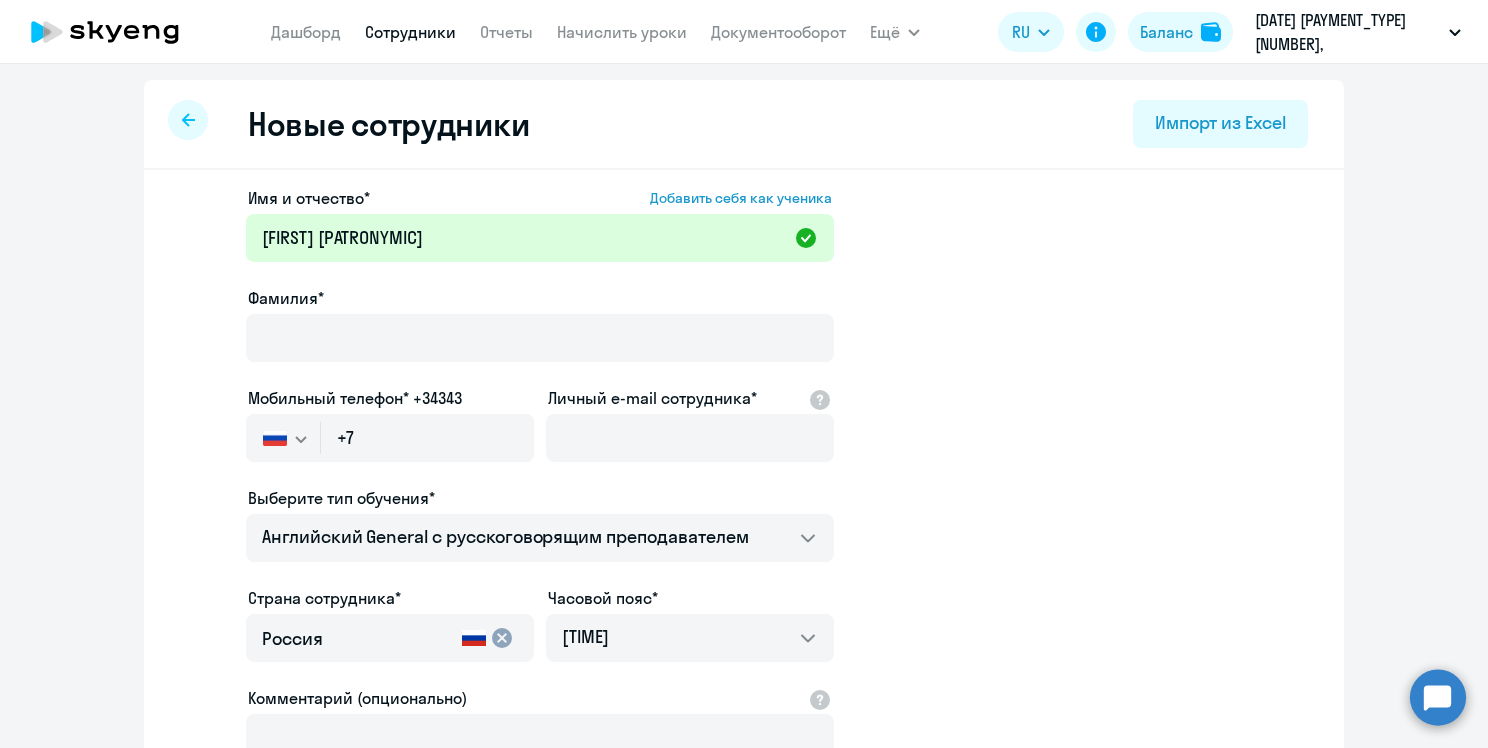 click 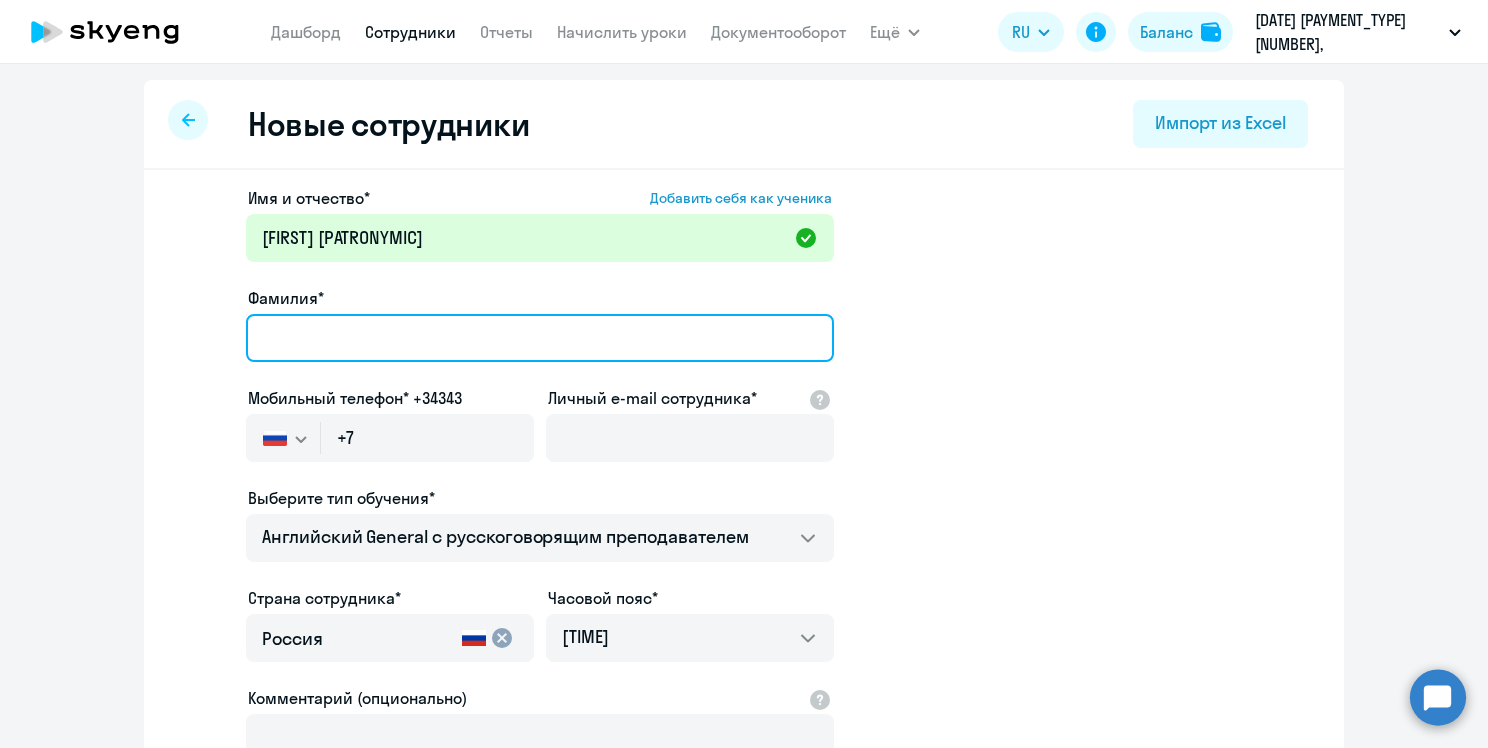 click on "Фамилия*" at bounding box center (540, 338) 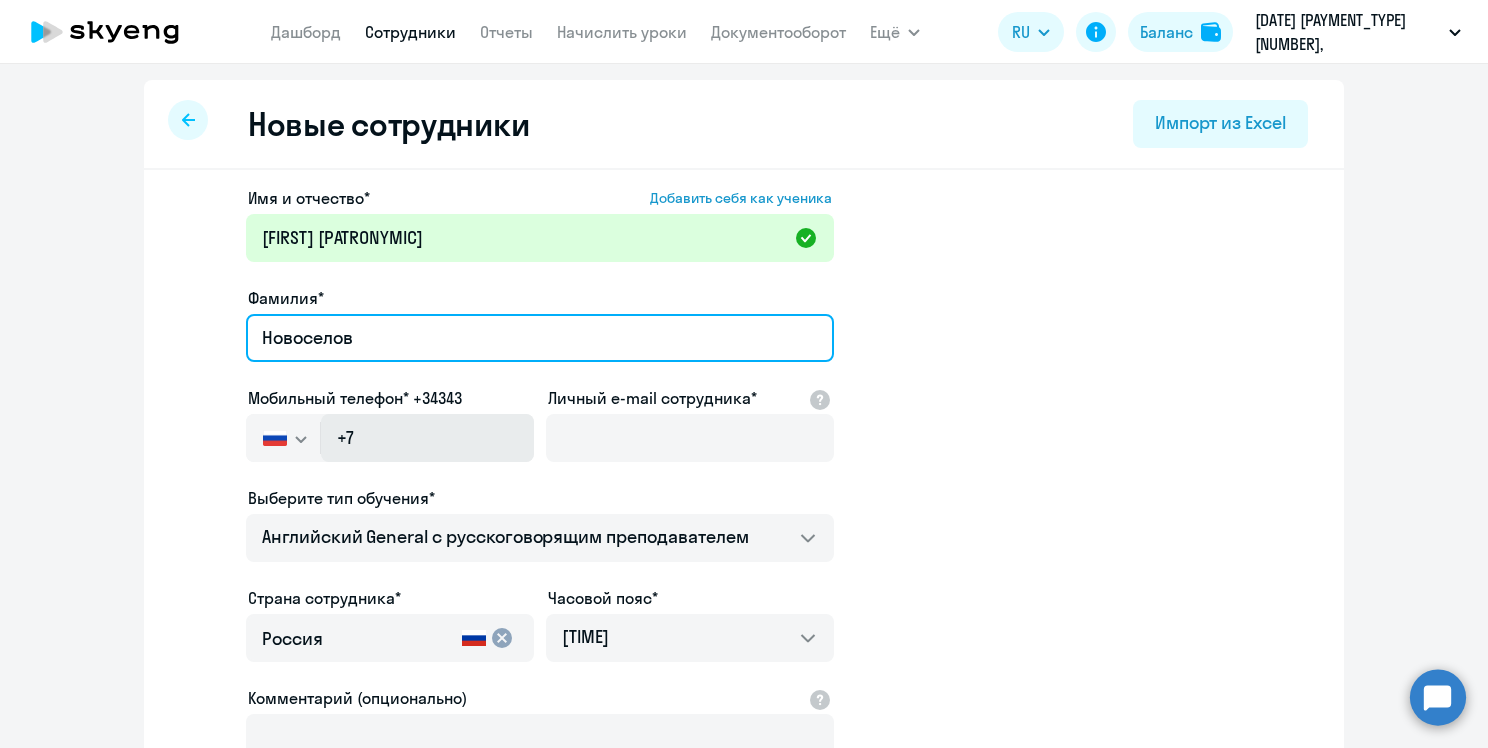 type on "Новоселов" 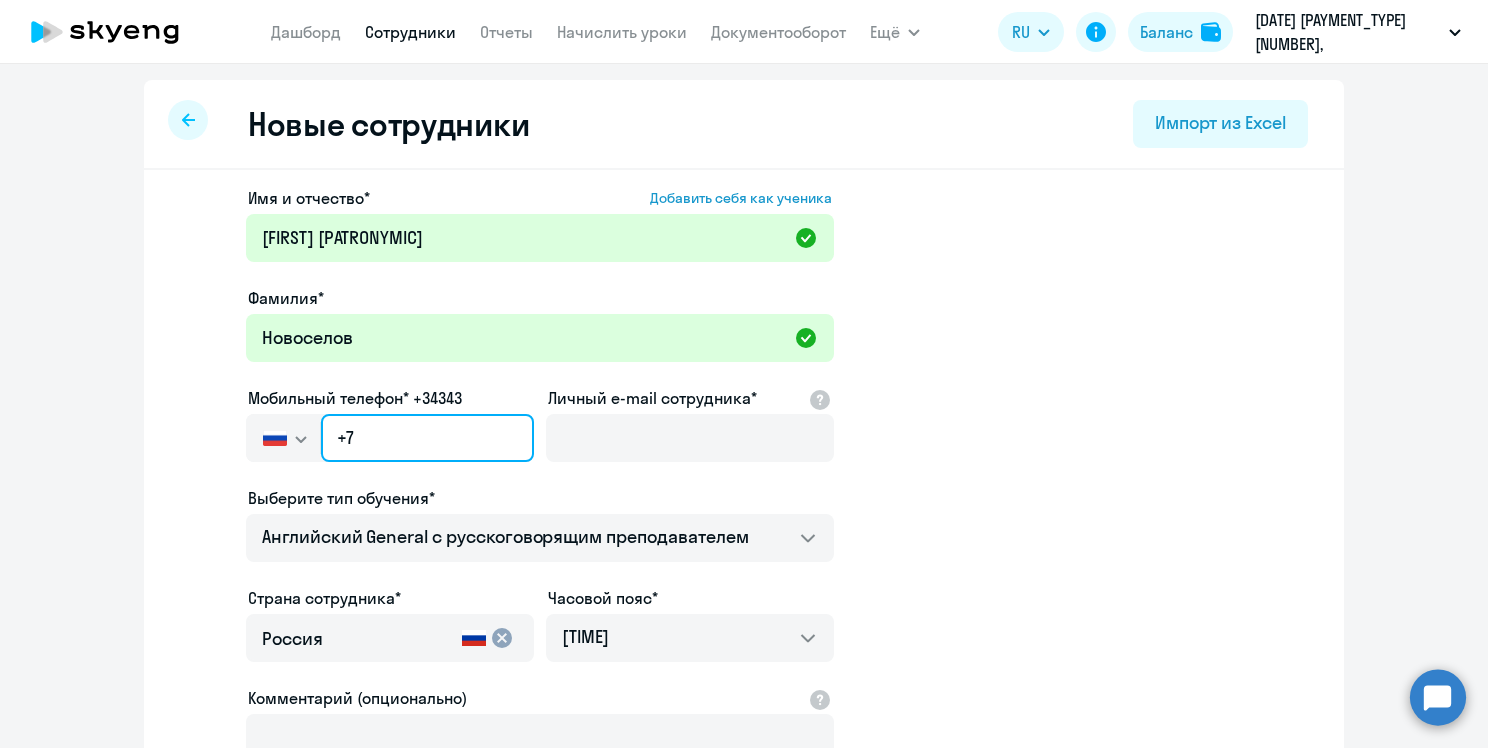 click on "+7" 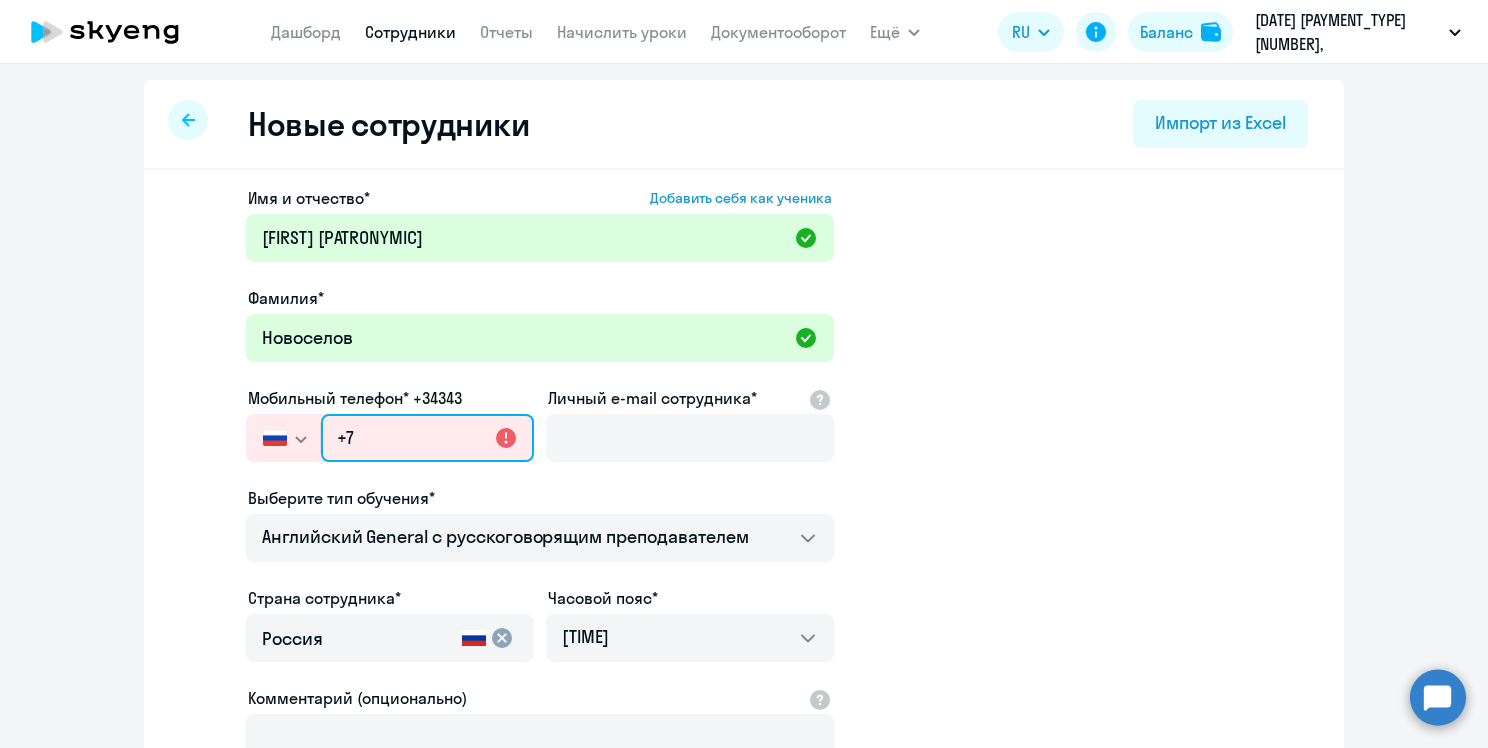 paste on "[PHONE]" 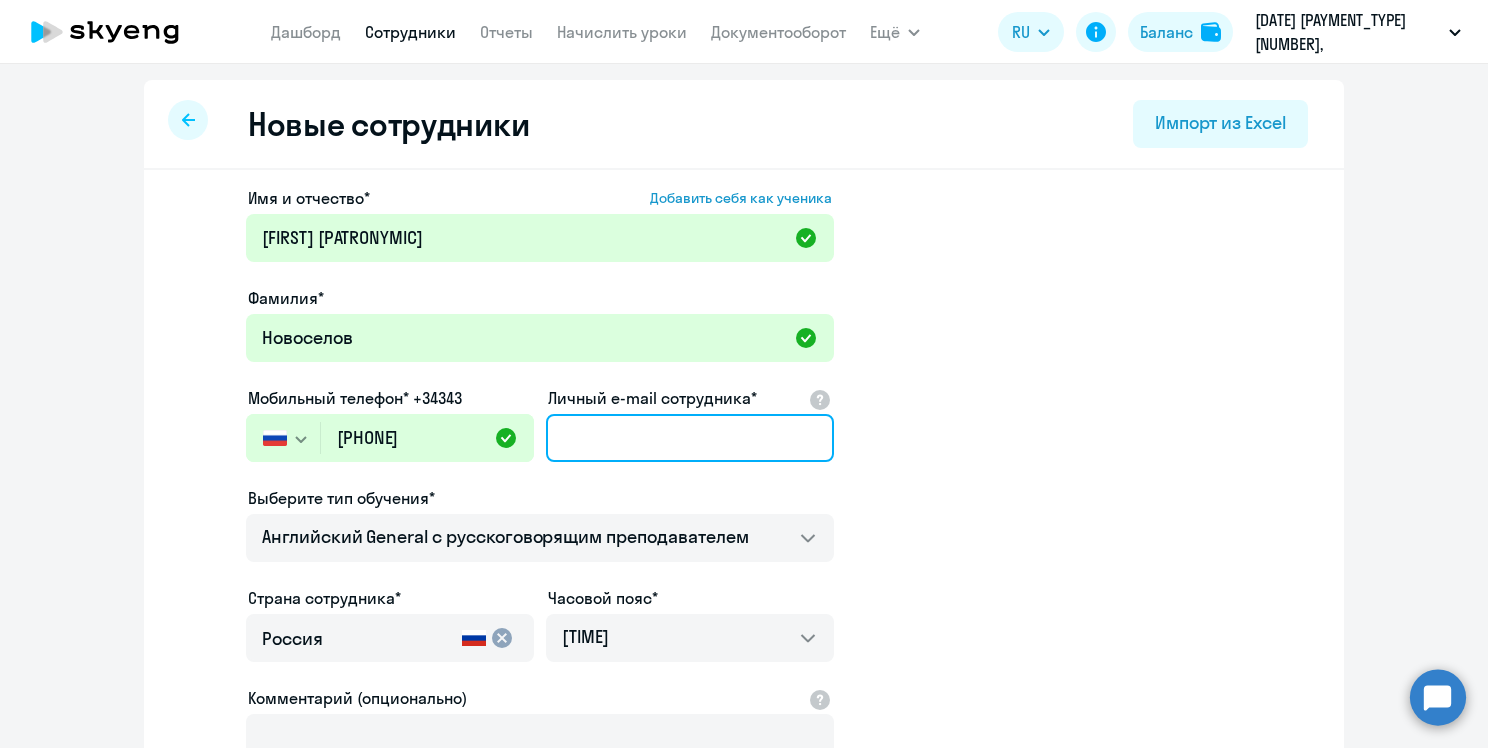click on "Личный e-mail сотрудника*" at bounding box center (690, 438) 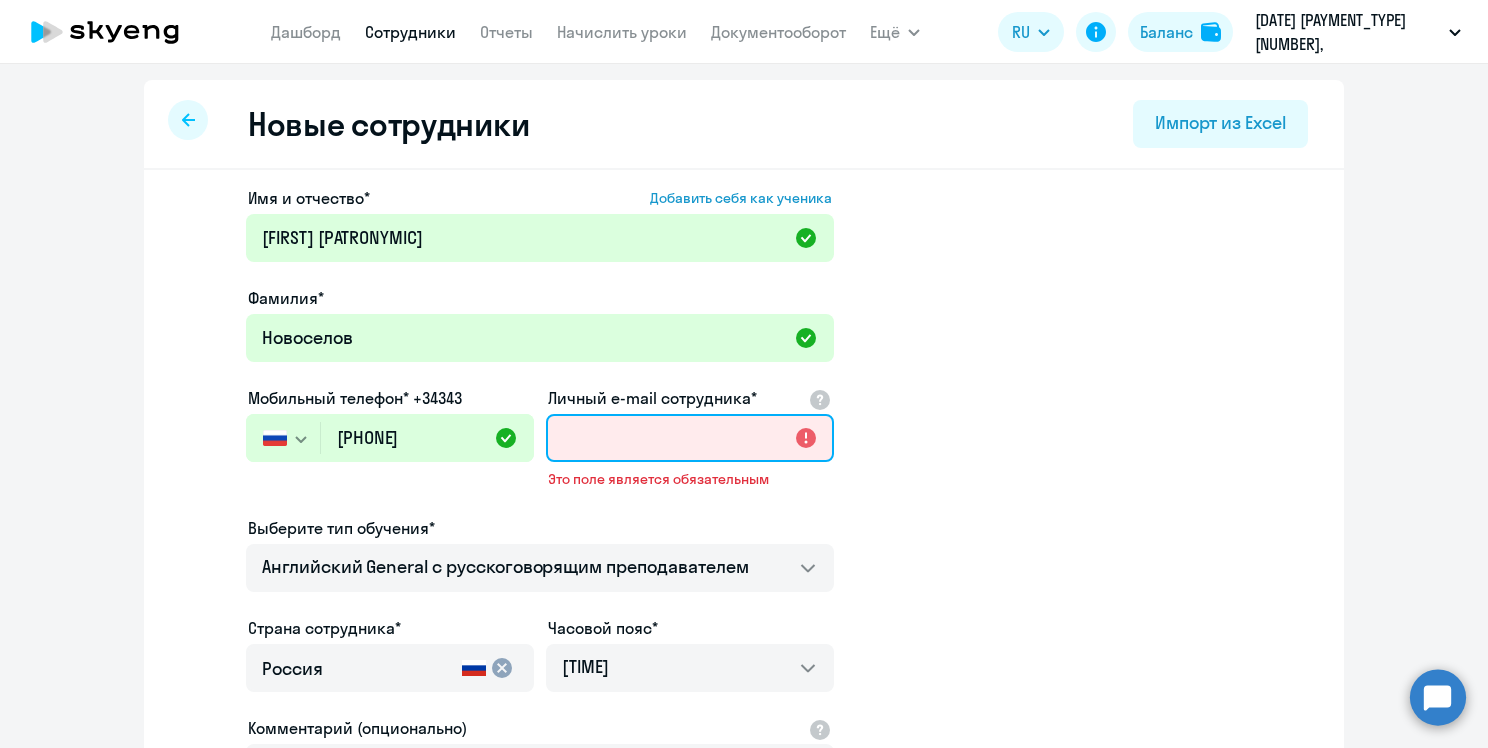 paste on "novoselov.denis.95@[example.com]" 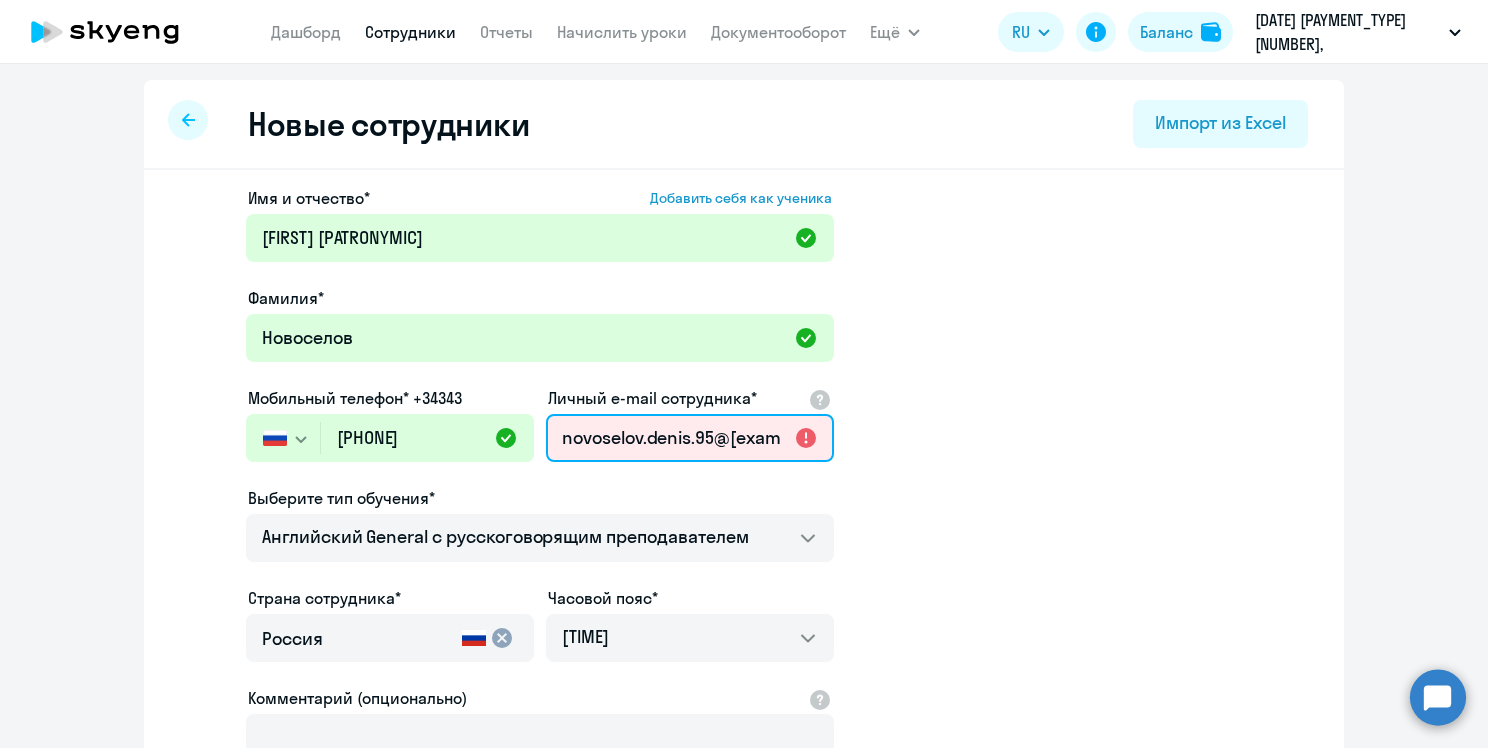 scroll, scrollTop: 0, scrollLeft: 32, axis: horizontal 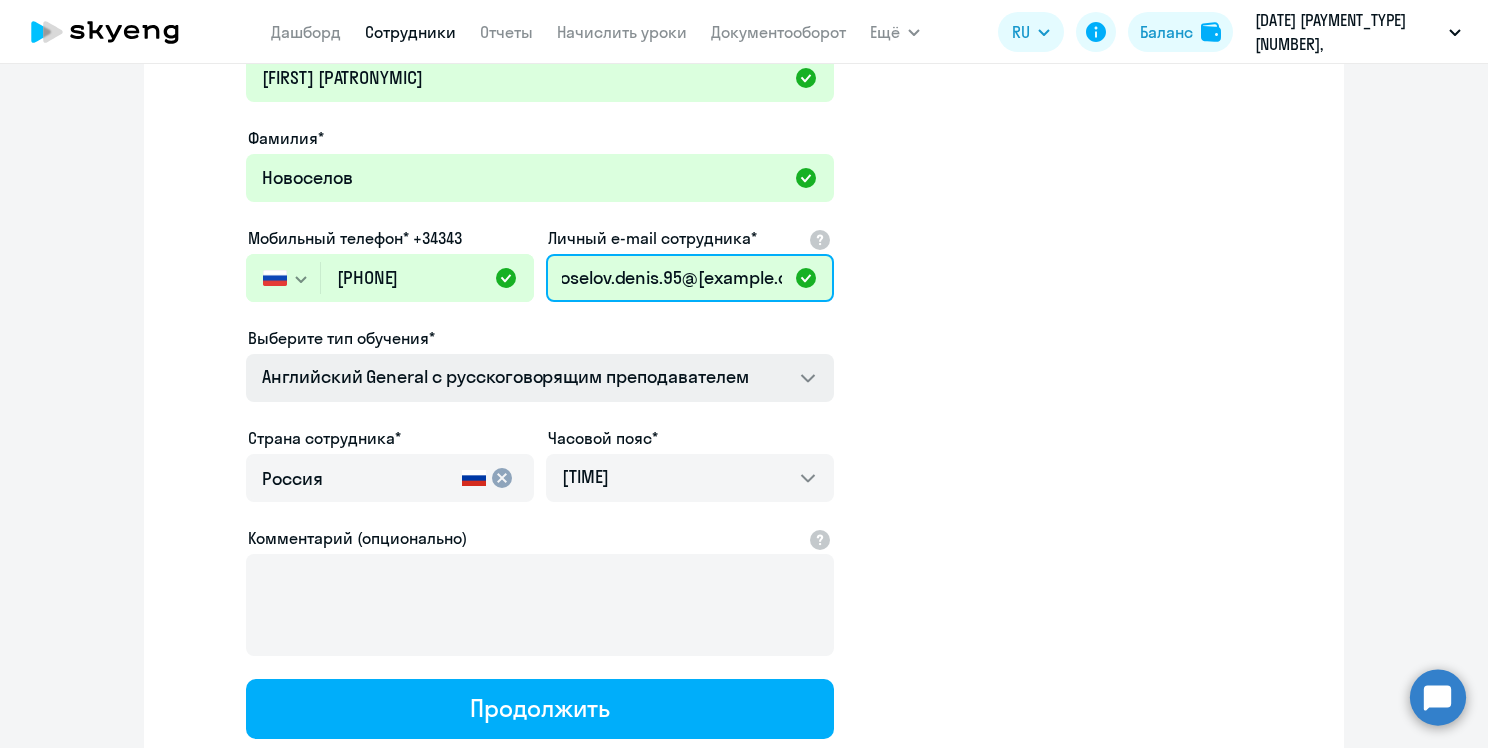 type on "novoselov.denis.95@[example.com]" 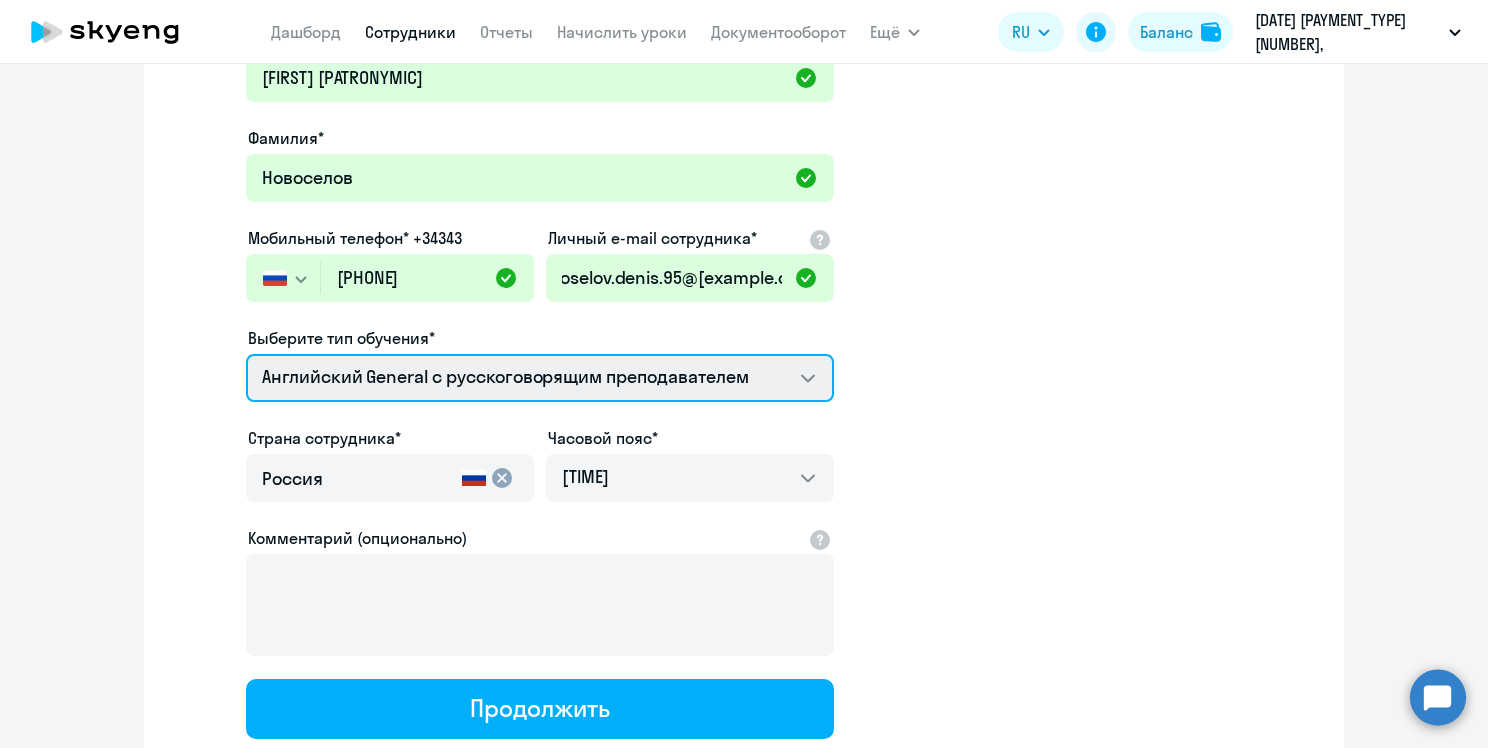 scroll, scrollTop: 0, scrollLeft: 0, axis: both 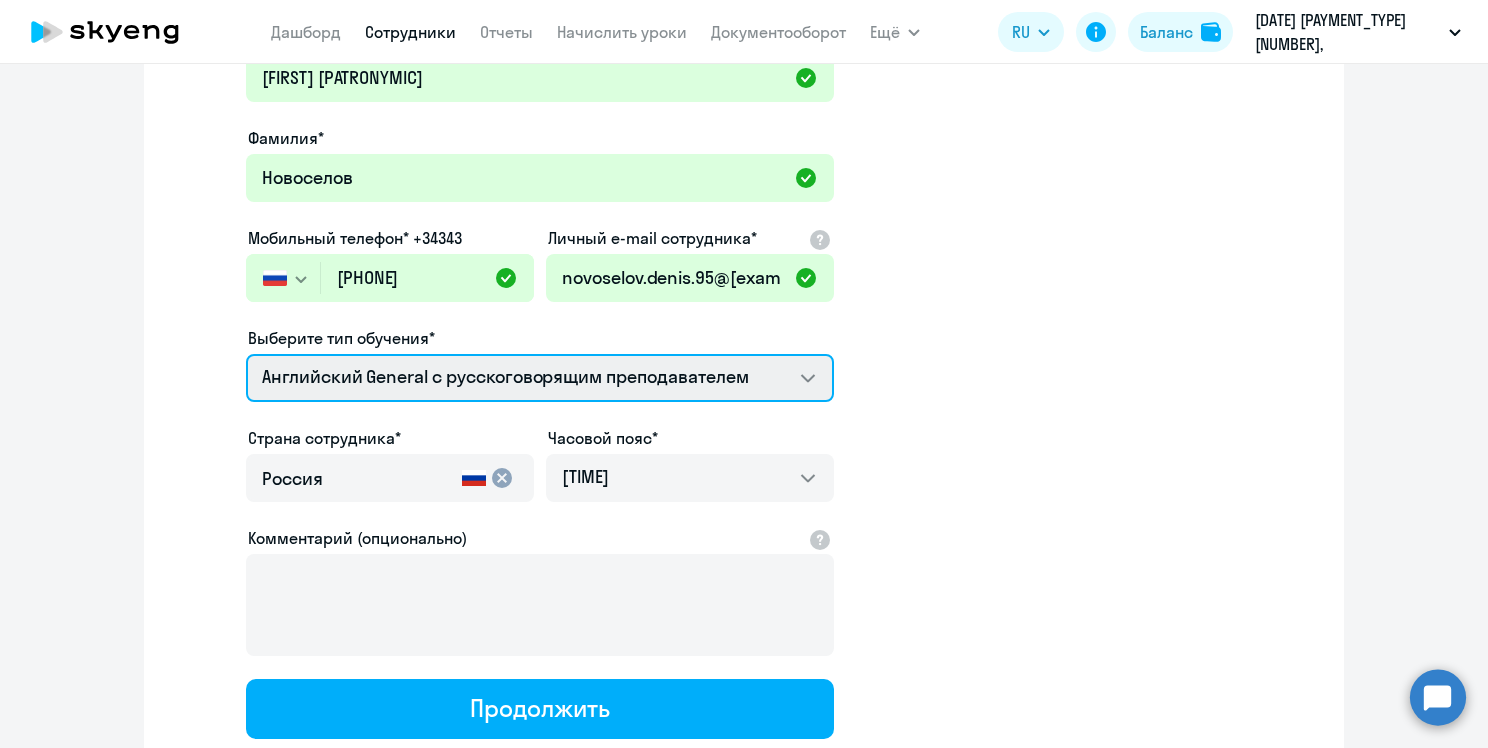 click on "Английский General с англоговорящим преподавателем   Английский General с русскоговорящим преподавателем   Премиум английский с русскоговорящим преподавателем" at bounding box center [540, 378] 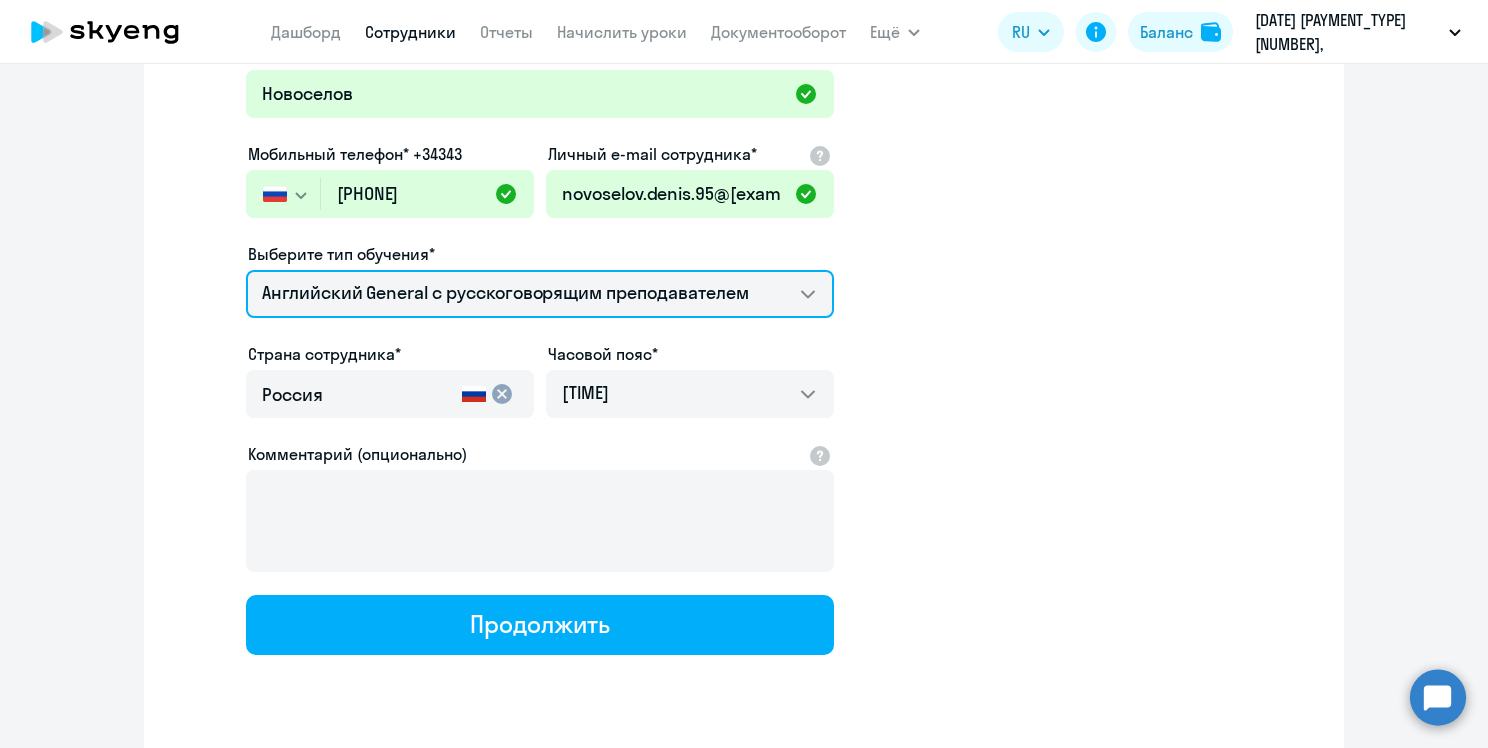 scroll, scrollTop: 251, scrollLeft: 0, axis: vertical 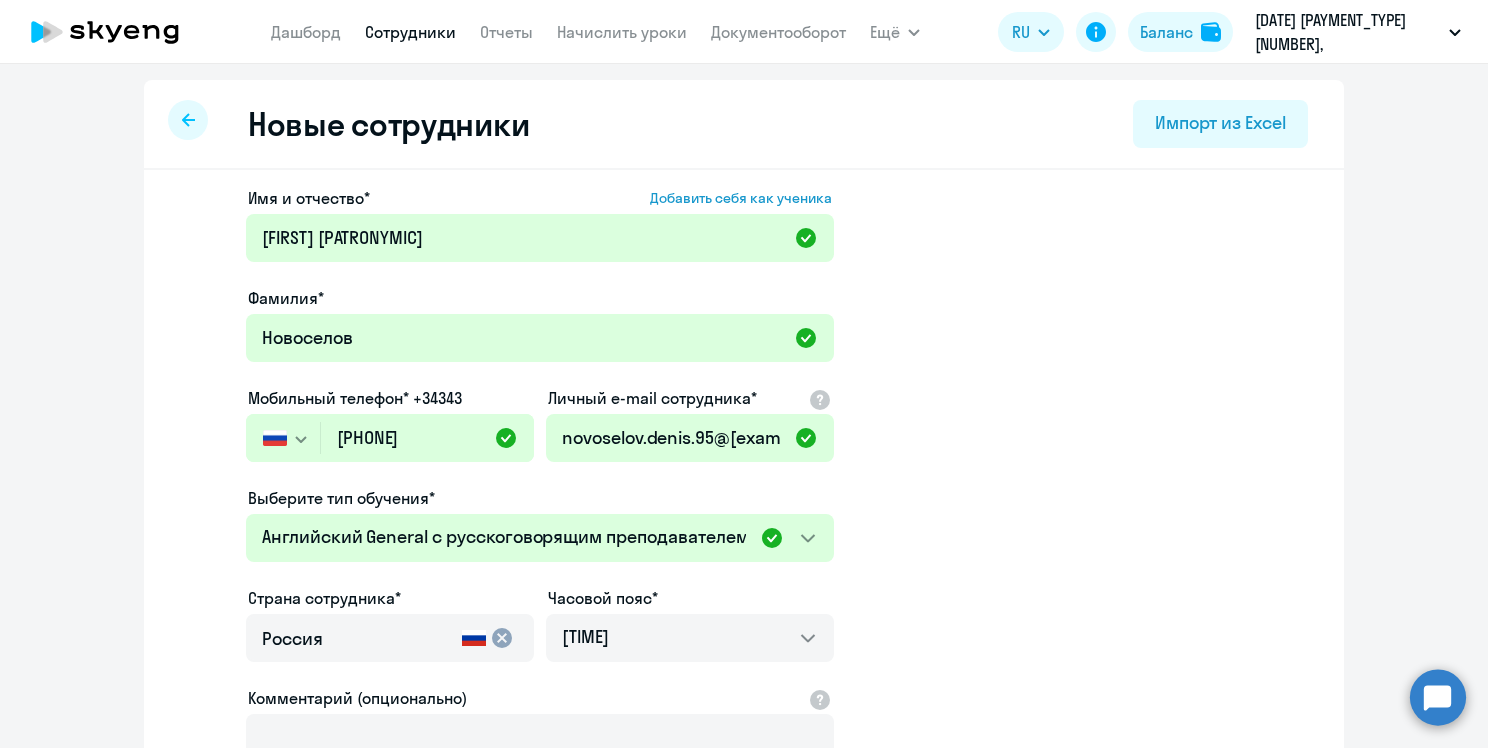 click on "[FIRST] [PATRONYMIC] [LAST] [PHONE]" 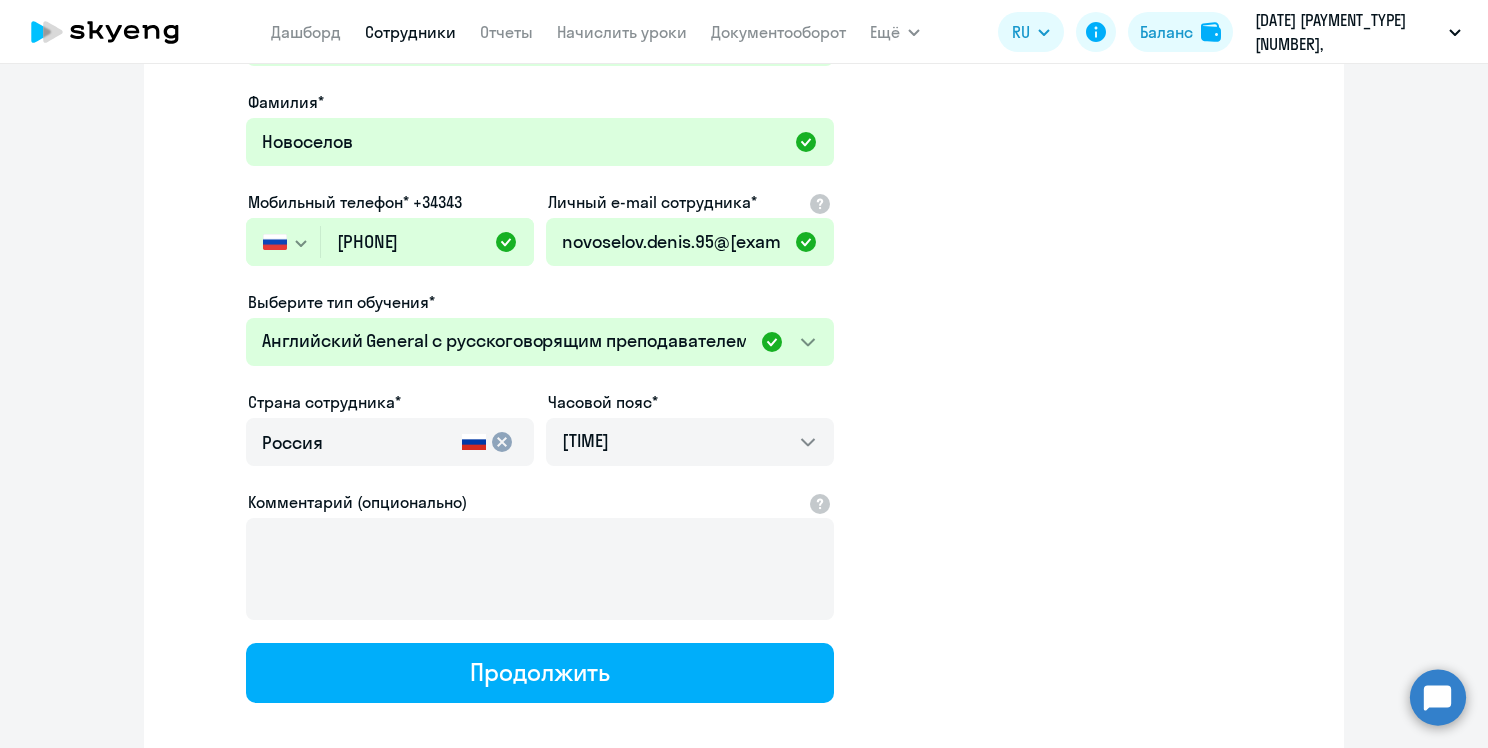 scroll, scrollTop: 200, scrollLeft: 0, axis: vertical 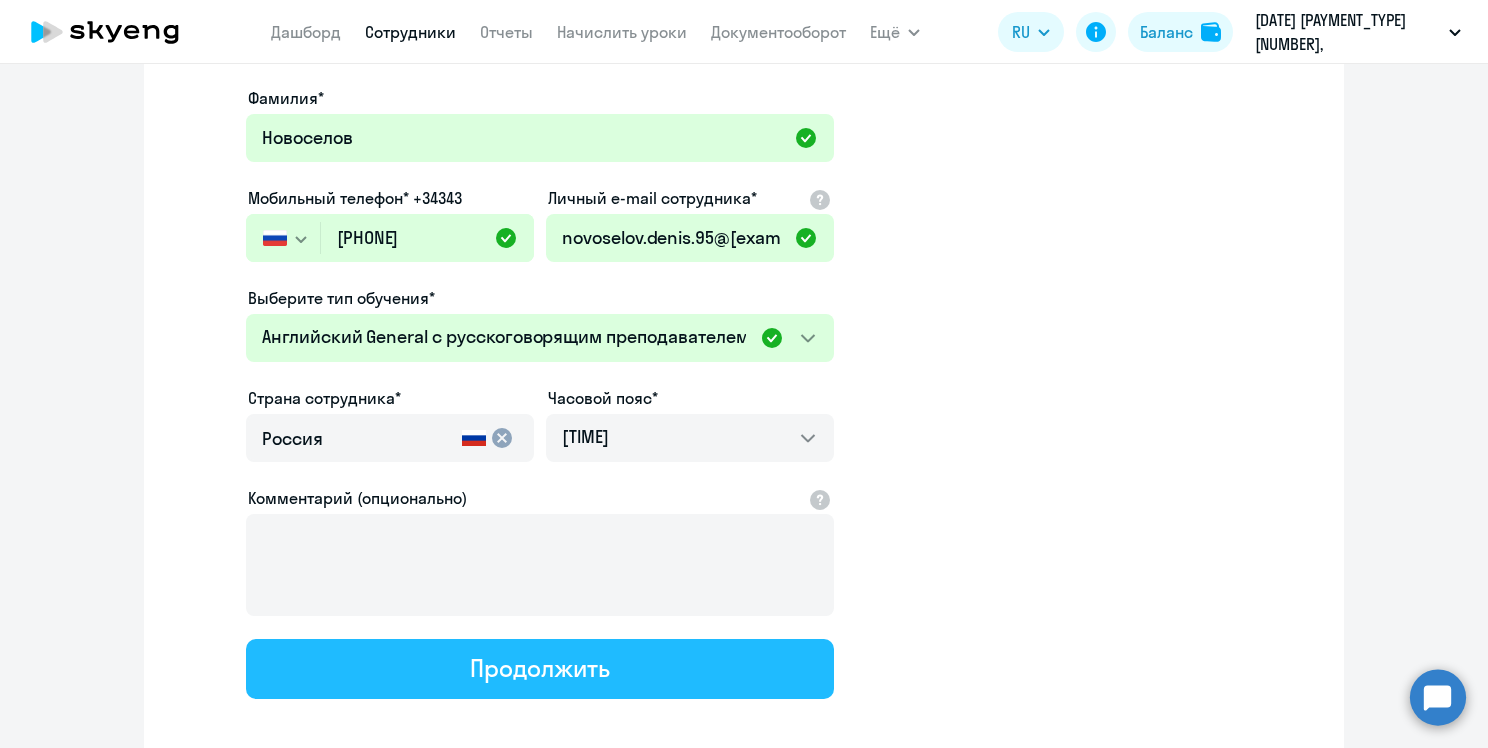click on "Продолжить" 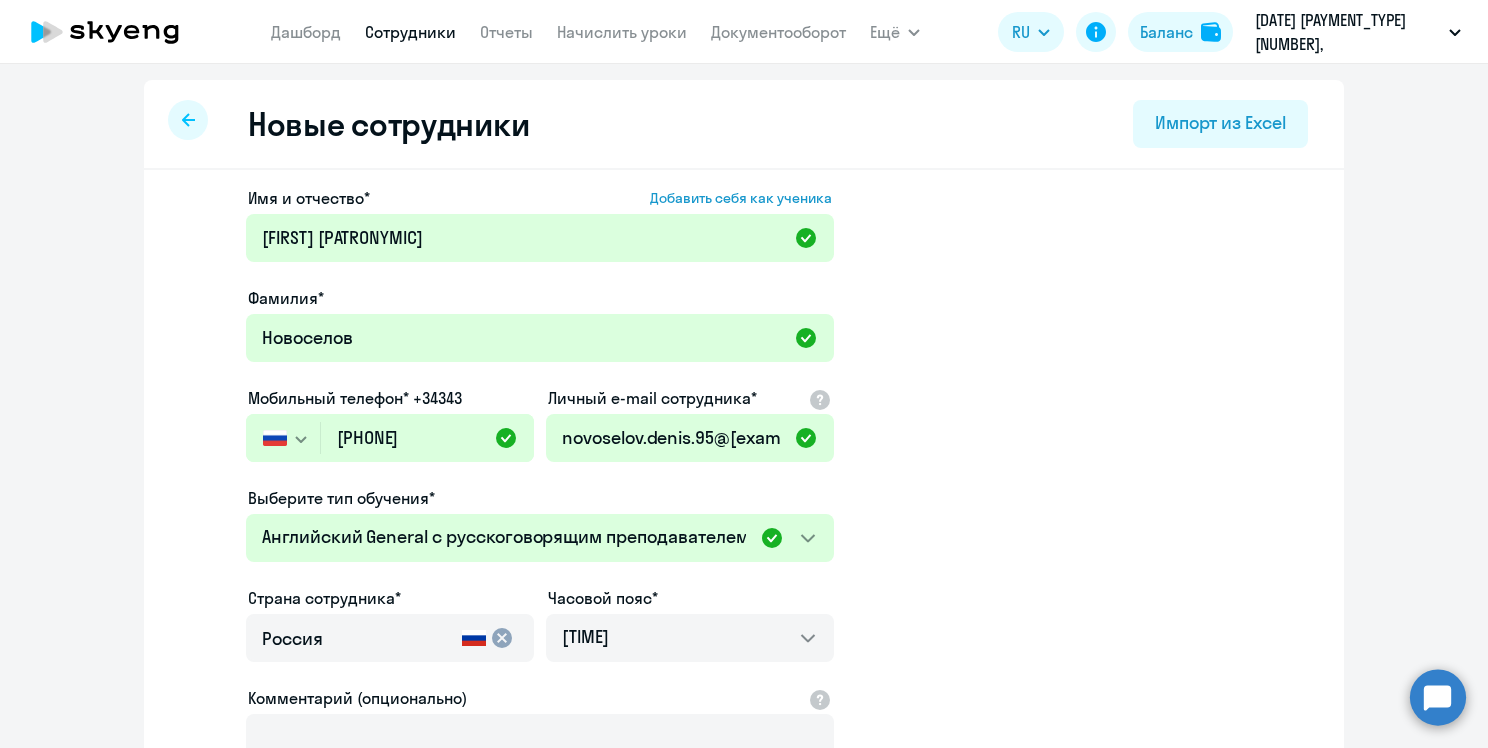 select on "english_adult_not_native_speaker" 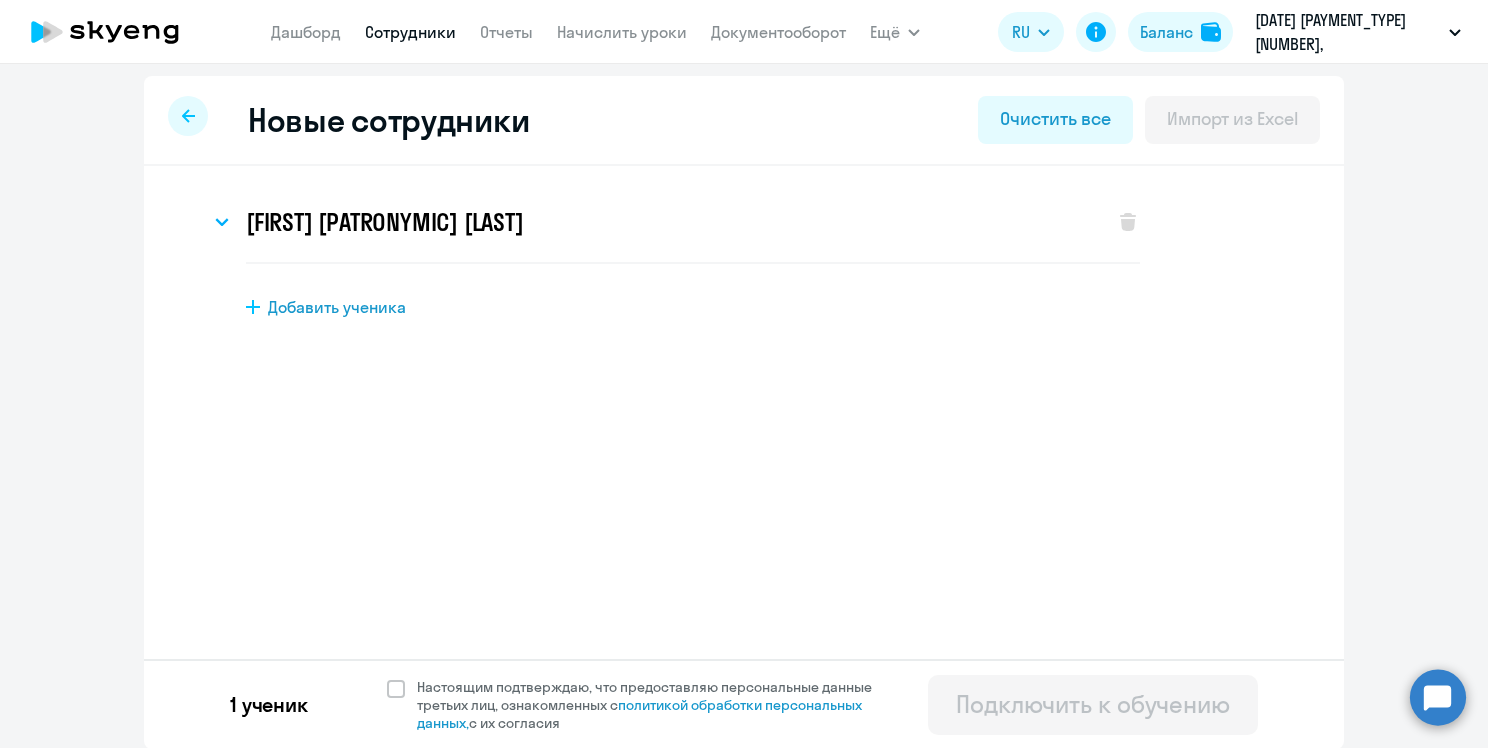 scroll, scrollTop: 5, scrollLeft: 0, axis: vertical 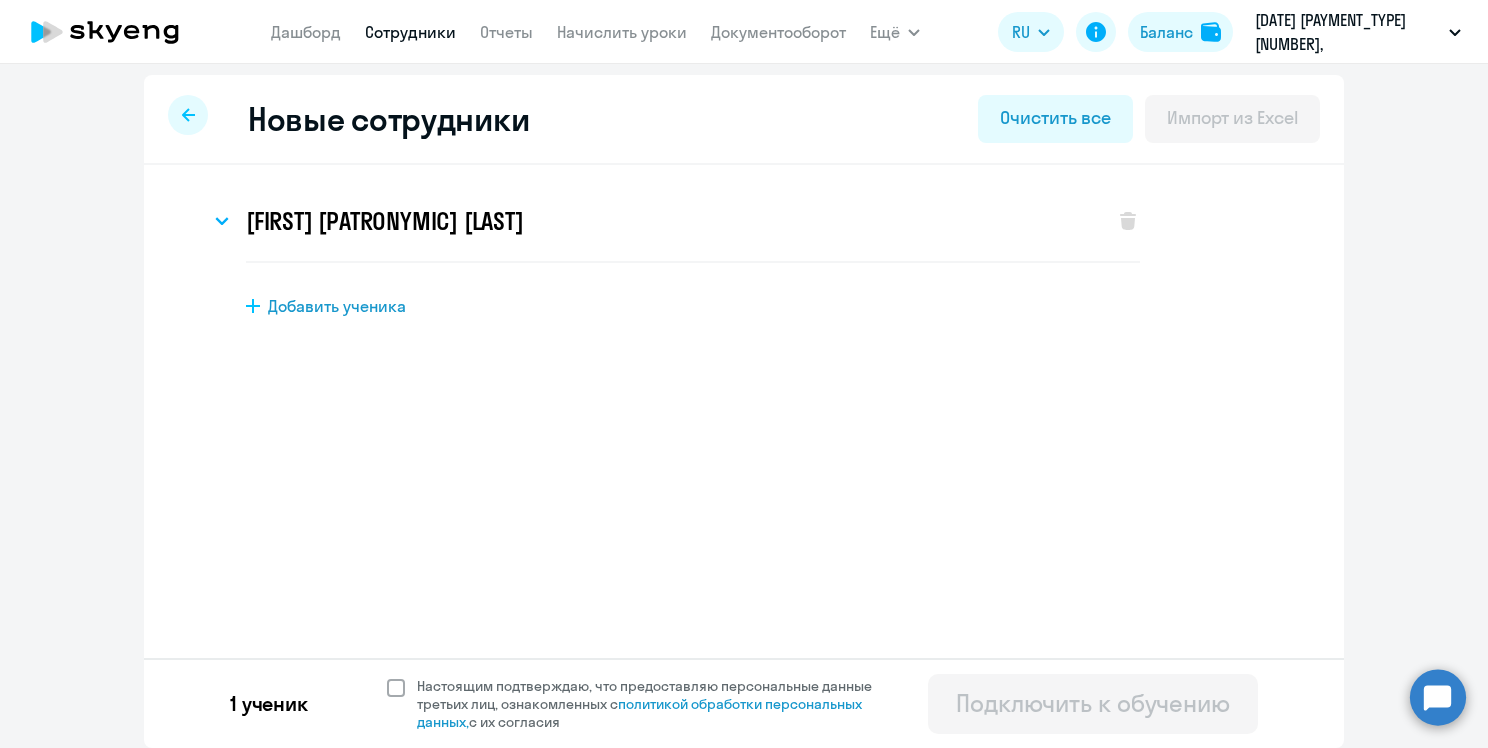 click 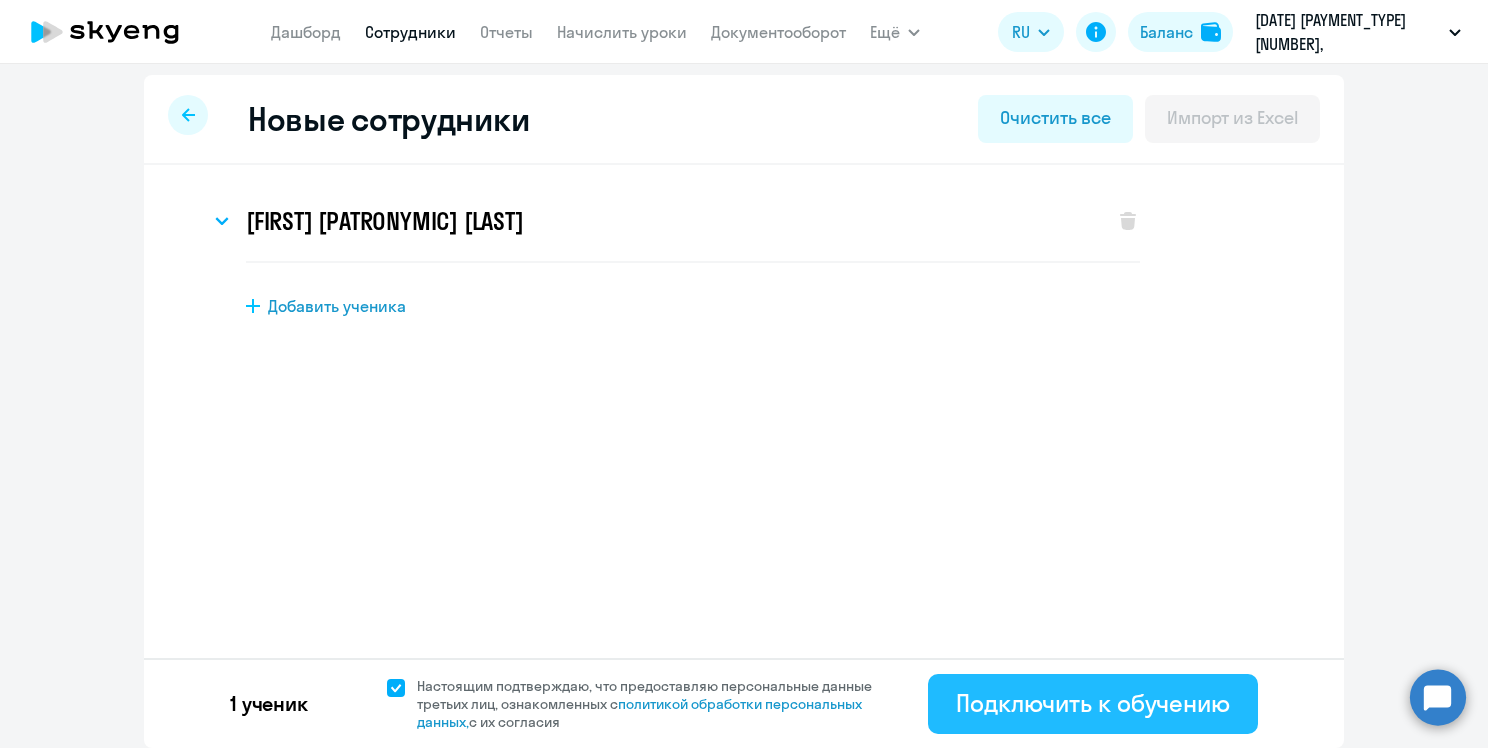 click on "Подключить к обучению" 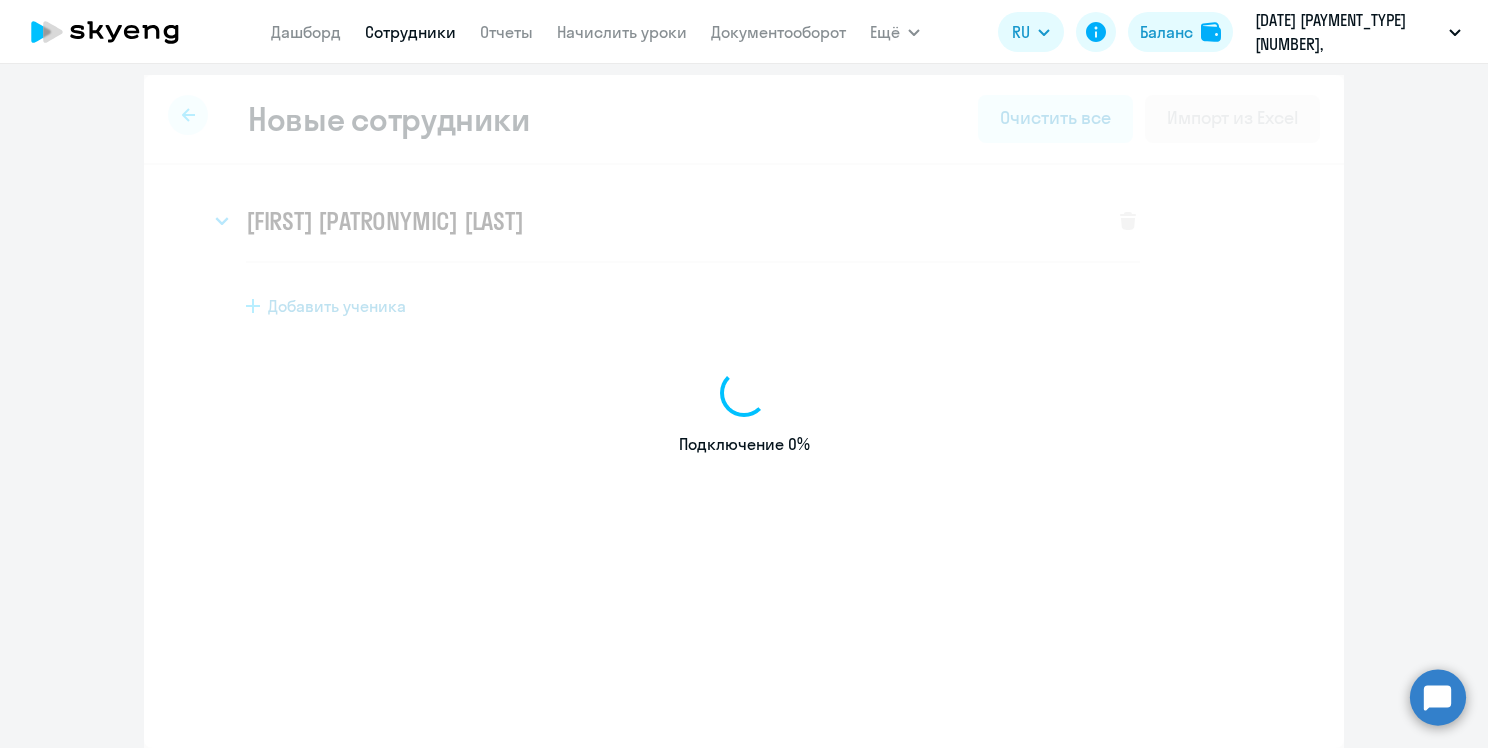 select on "english_adult_not_native_speaker" 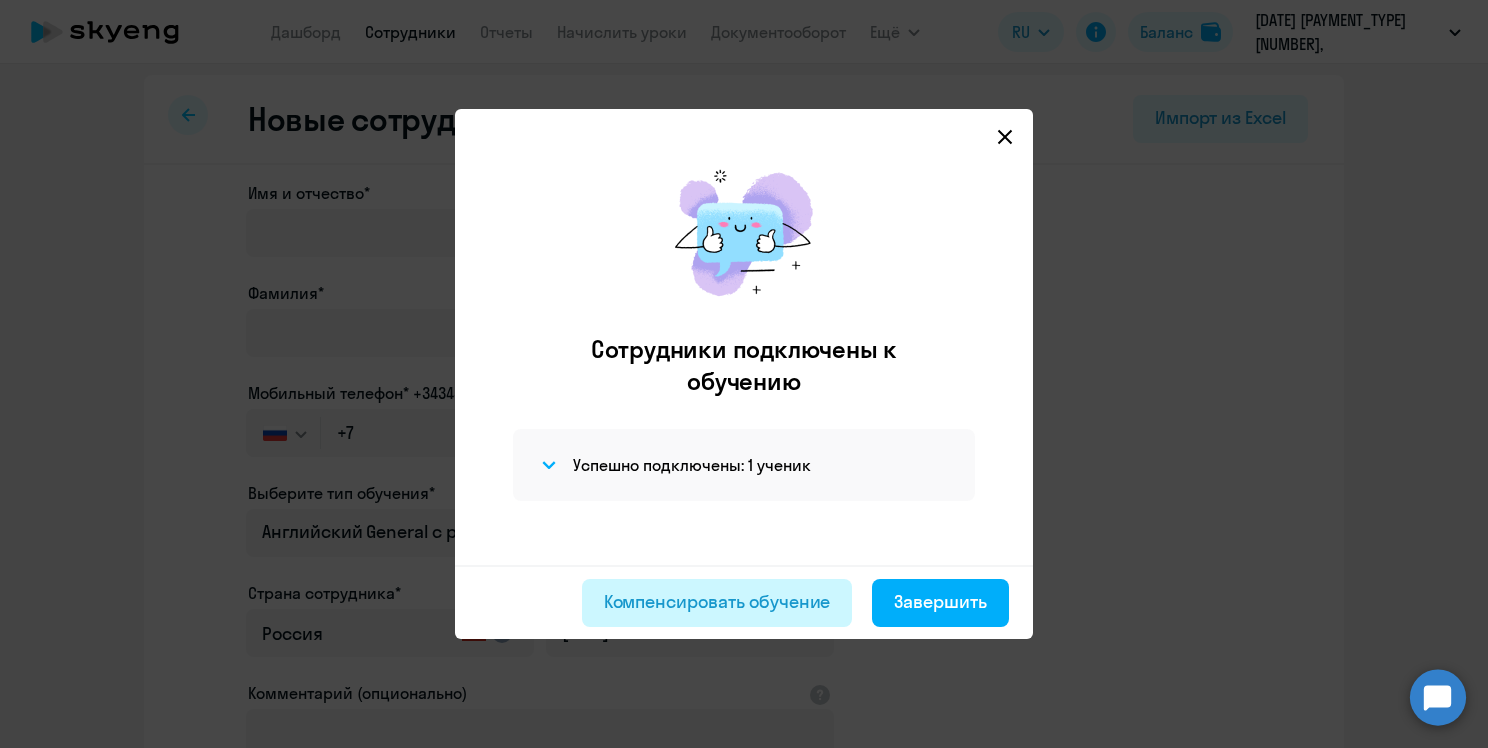 click on "Компенсировать обучение" at bounding box center (717, 602) 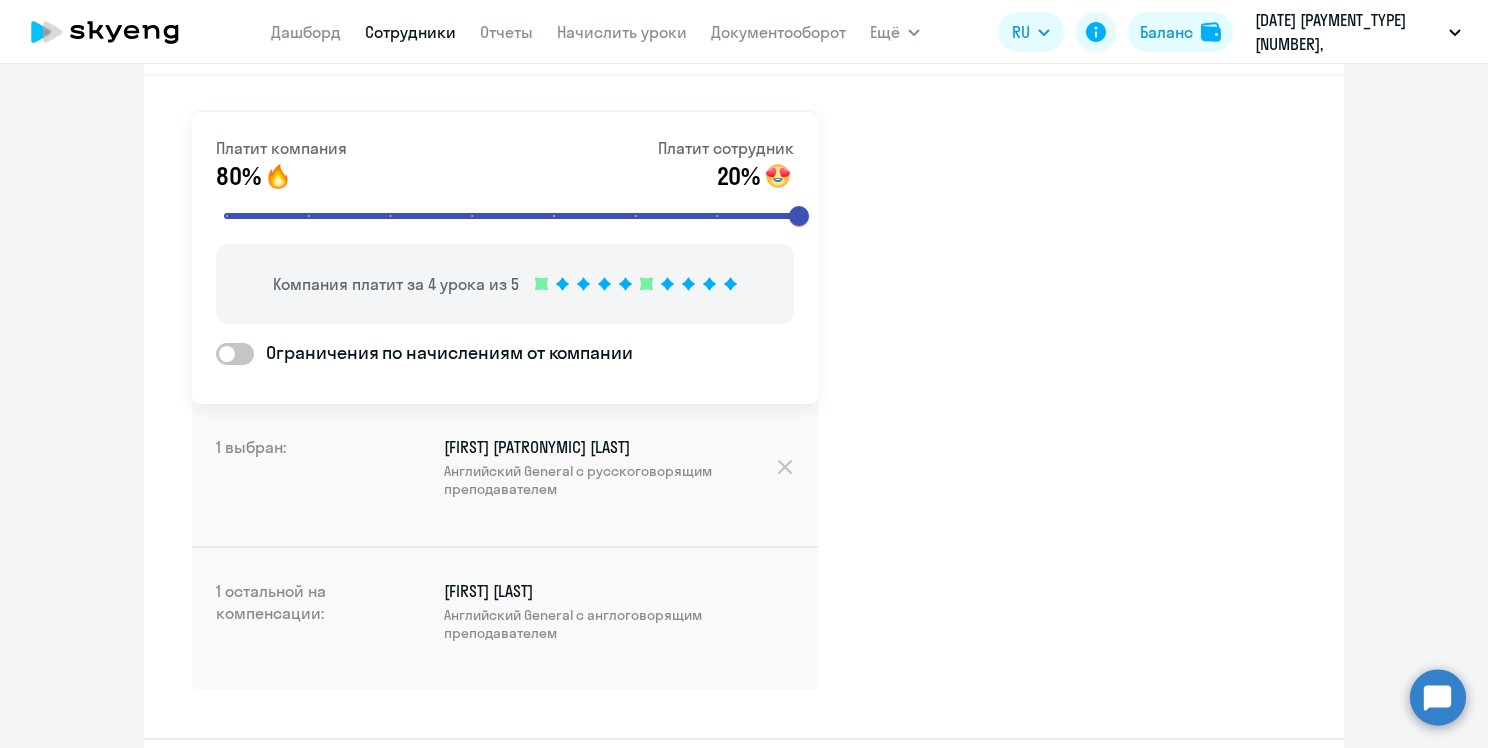 scroll, scrollTop: 0, scrollLeft: 0, axis: both 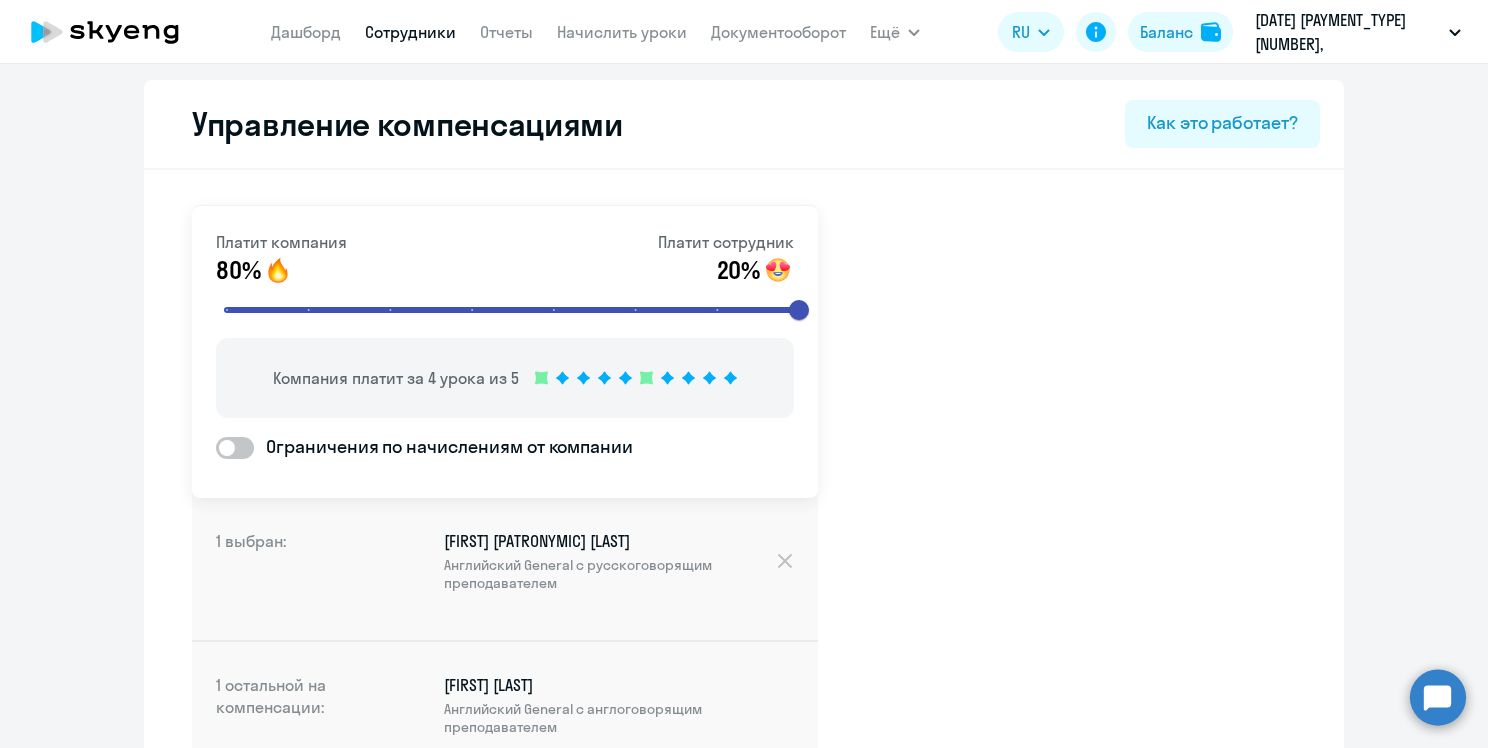 click on "Сотрудники" at bounding box center [410, 32] 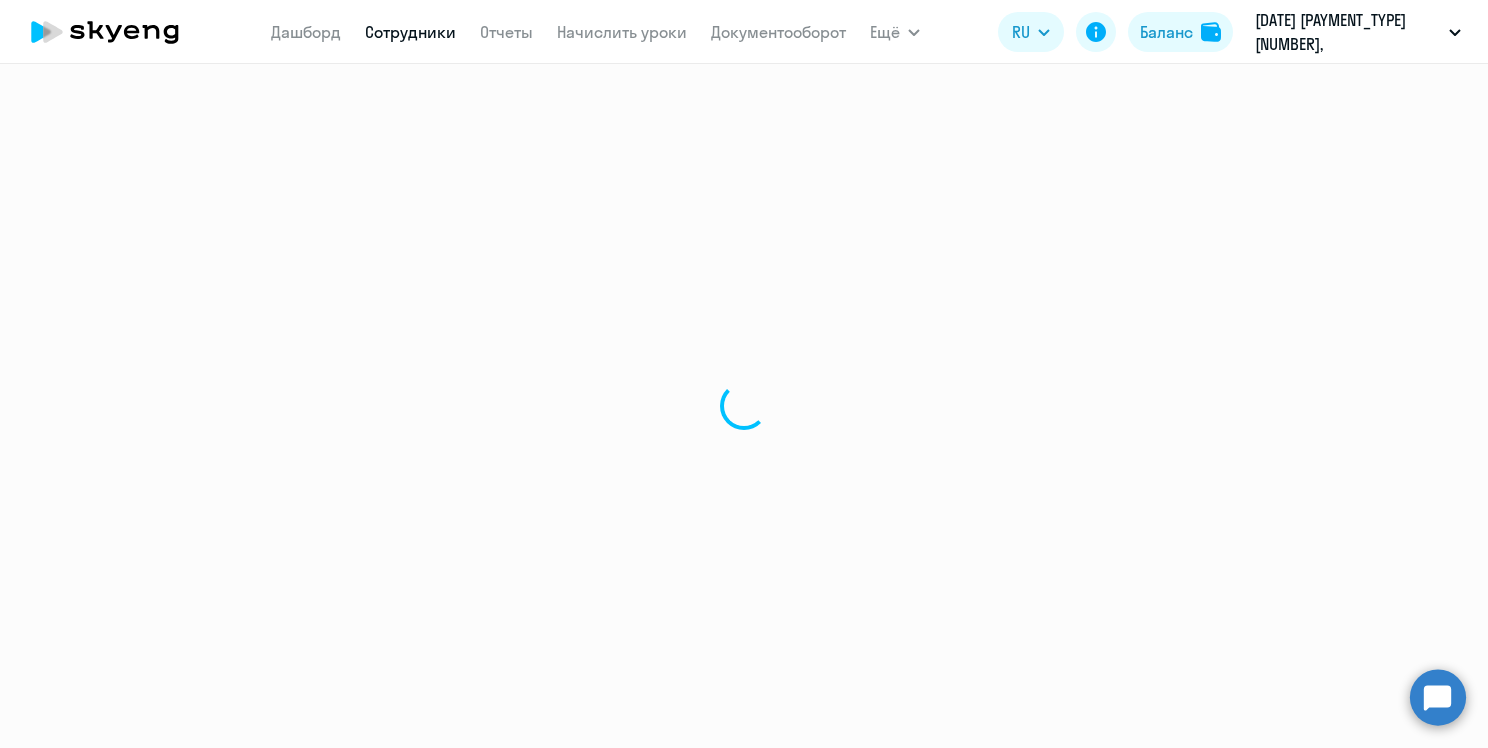 select on "30" 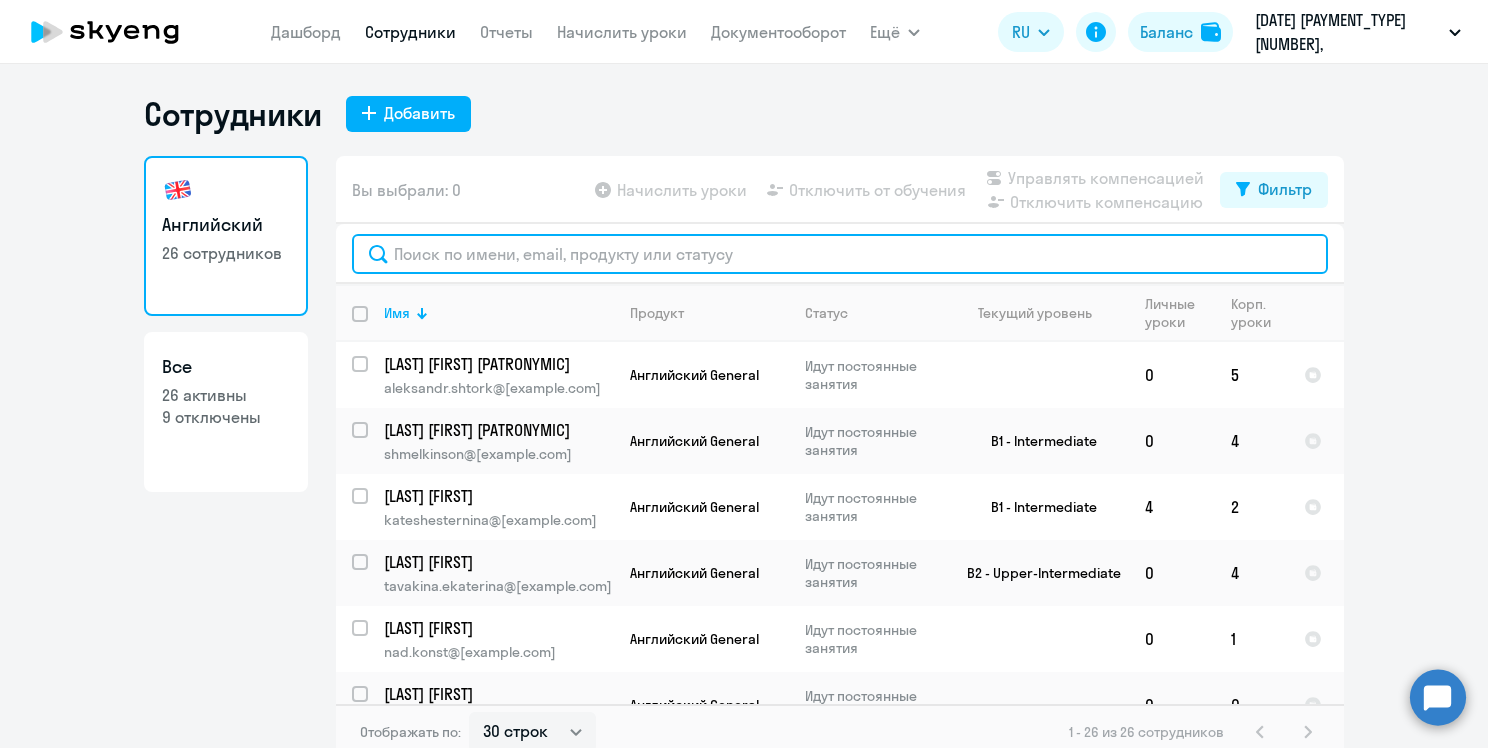 click 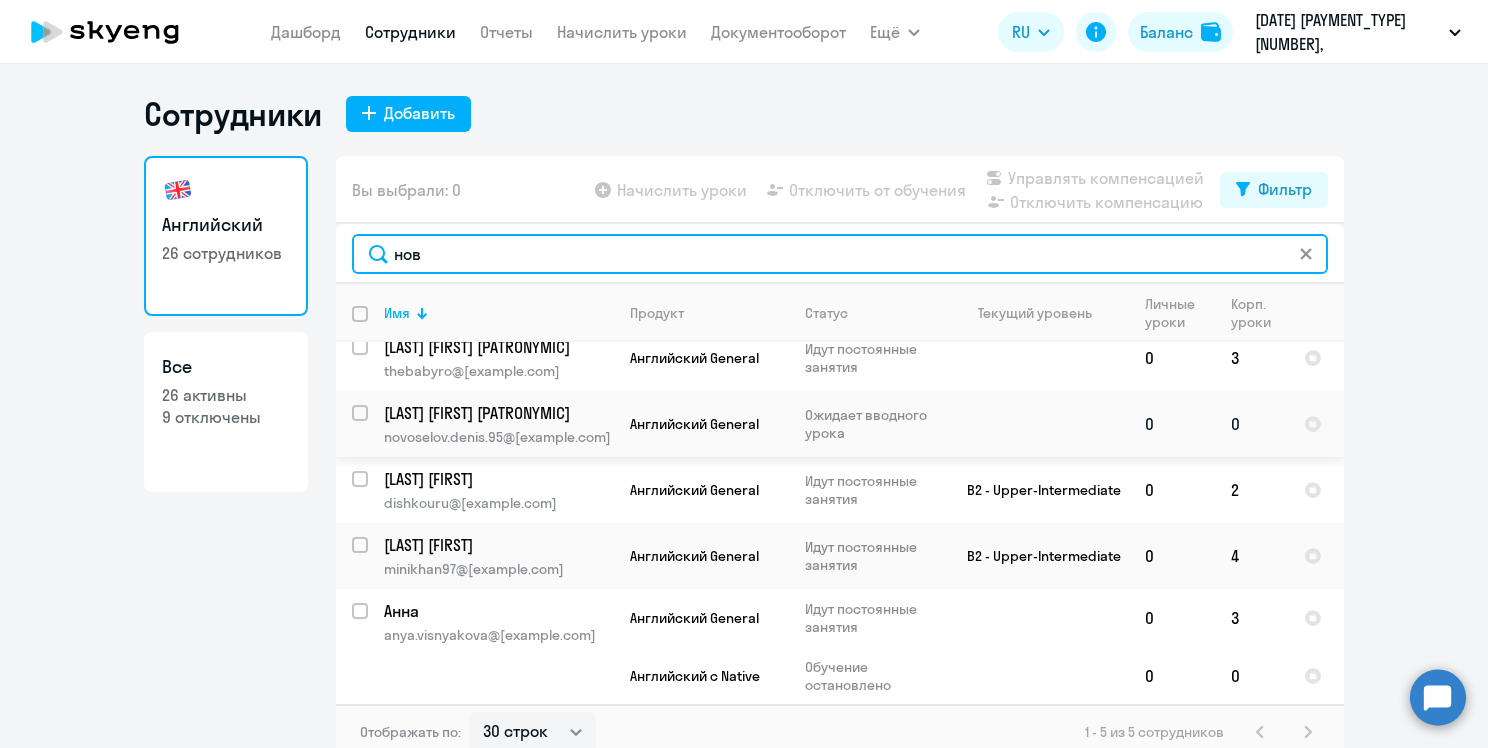 scroll, scrollTop: 21, scrollLeft: 0, axis: vertical 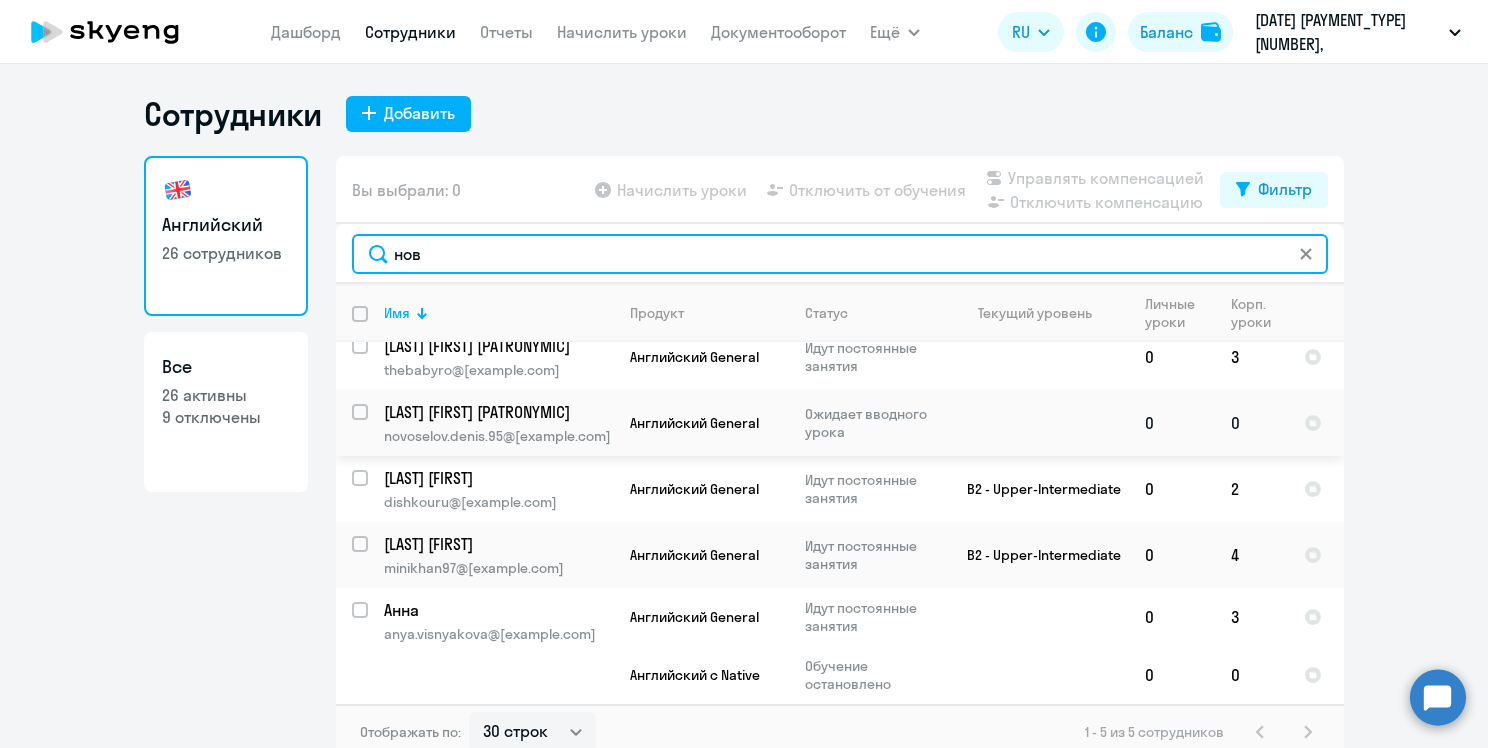 type on "нов" 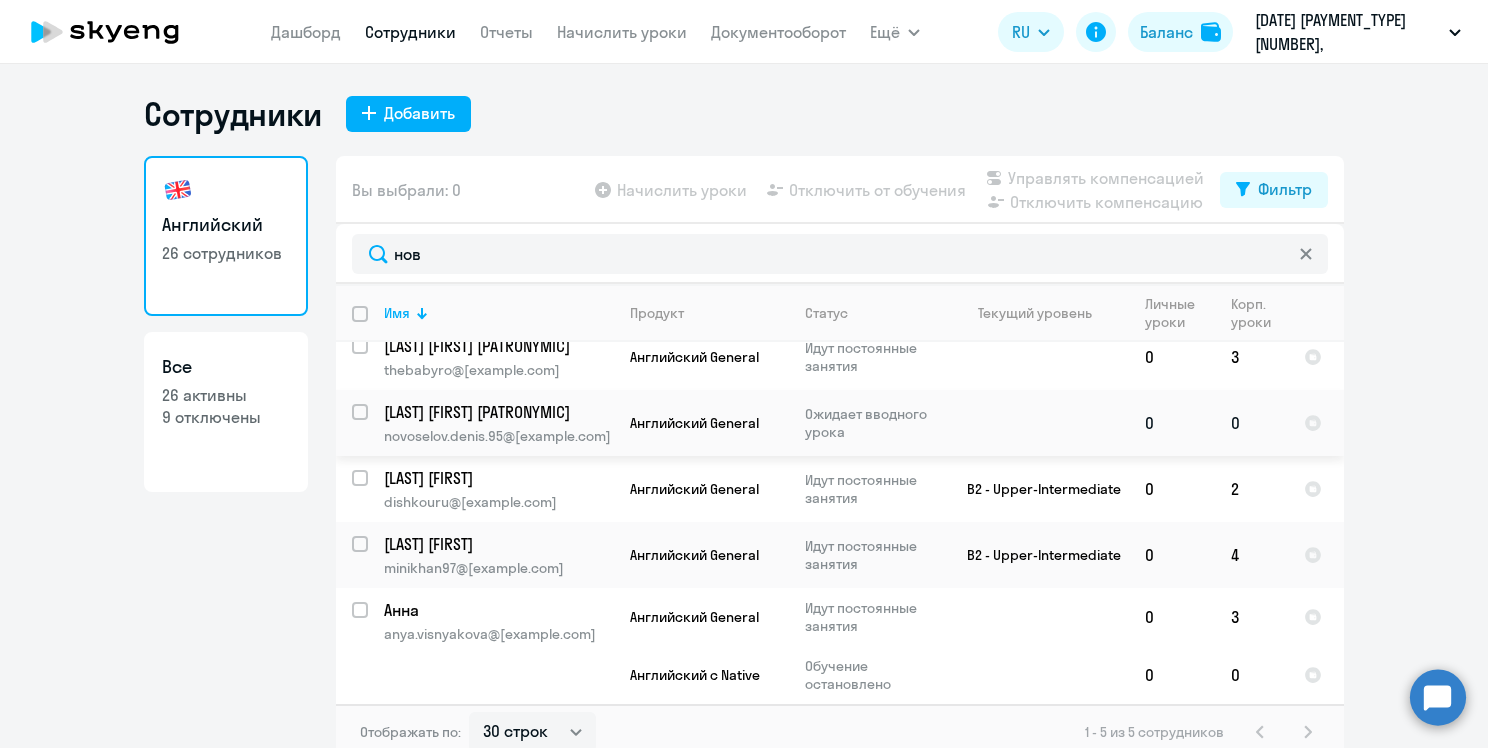click at bounding box center [372, 424] 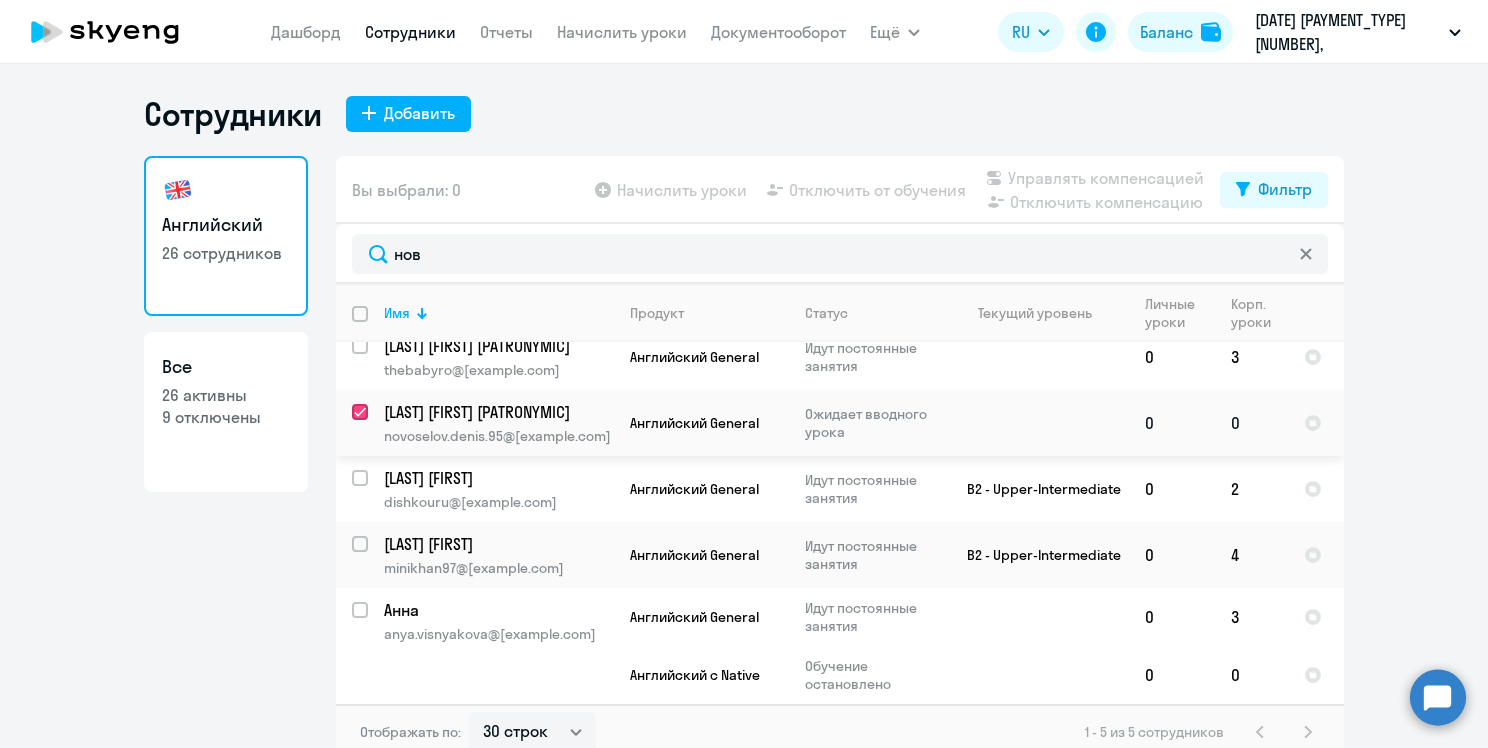 checkbox on "true" 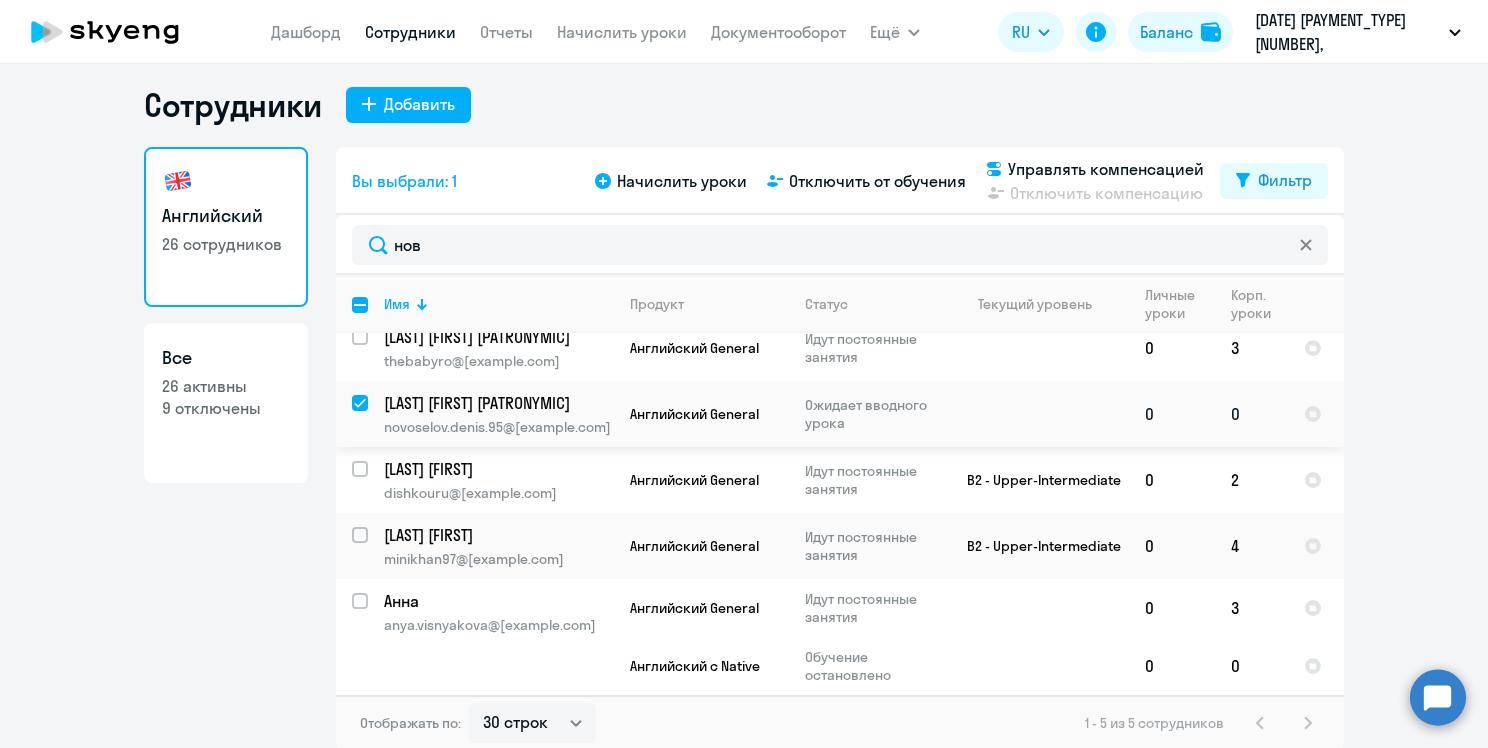 scroll, scrollTop: 12, scrollLeft: 0, axis: vertical 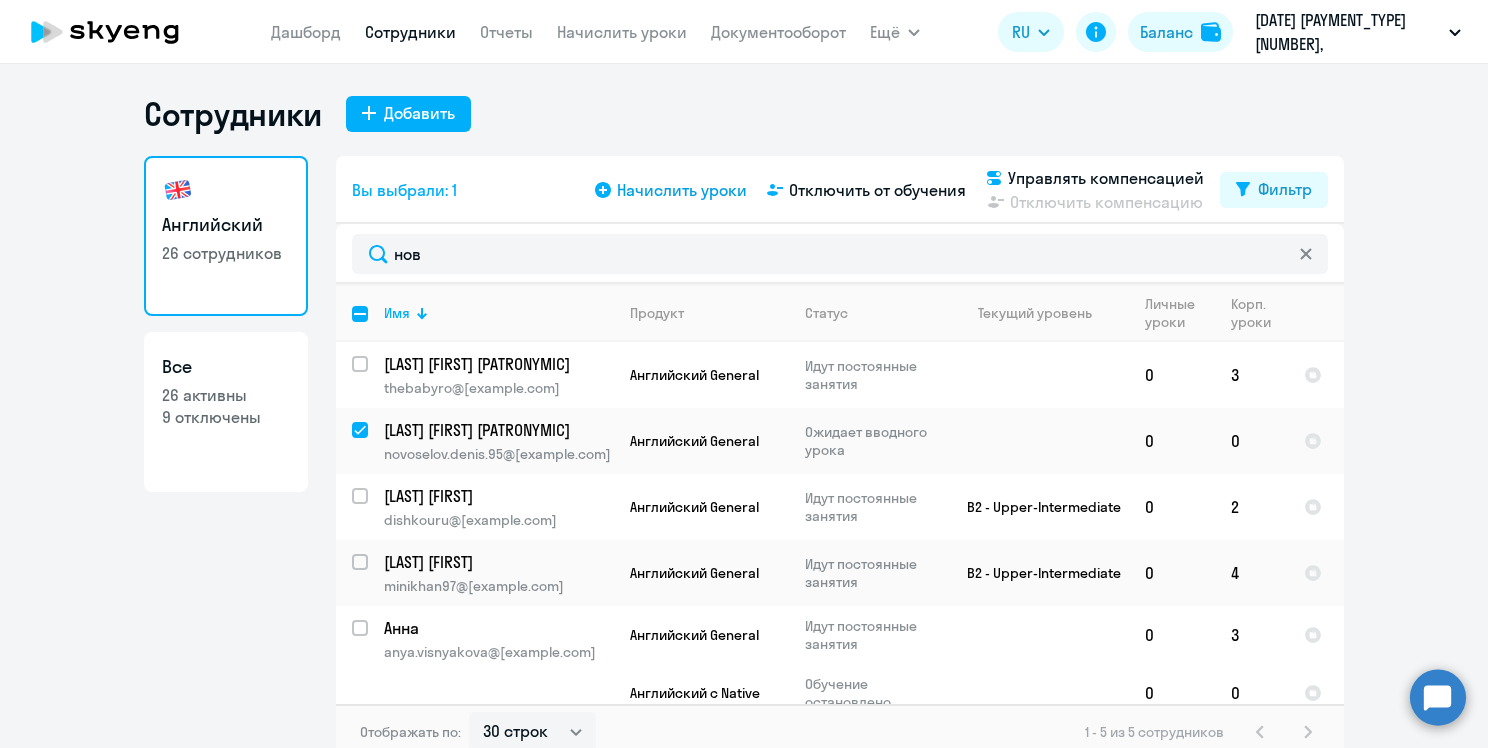 click on "Начислить уроки" 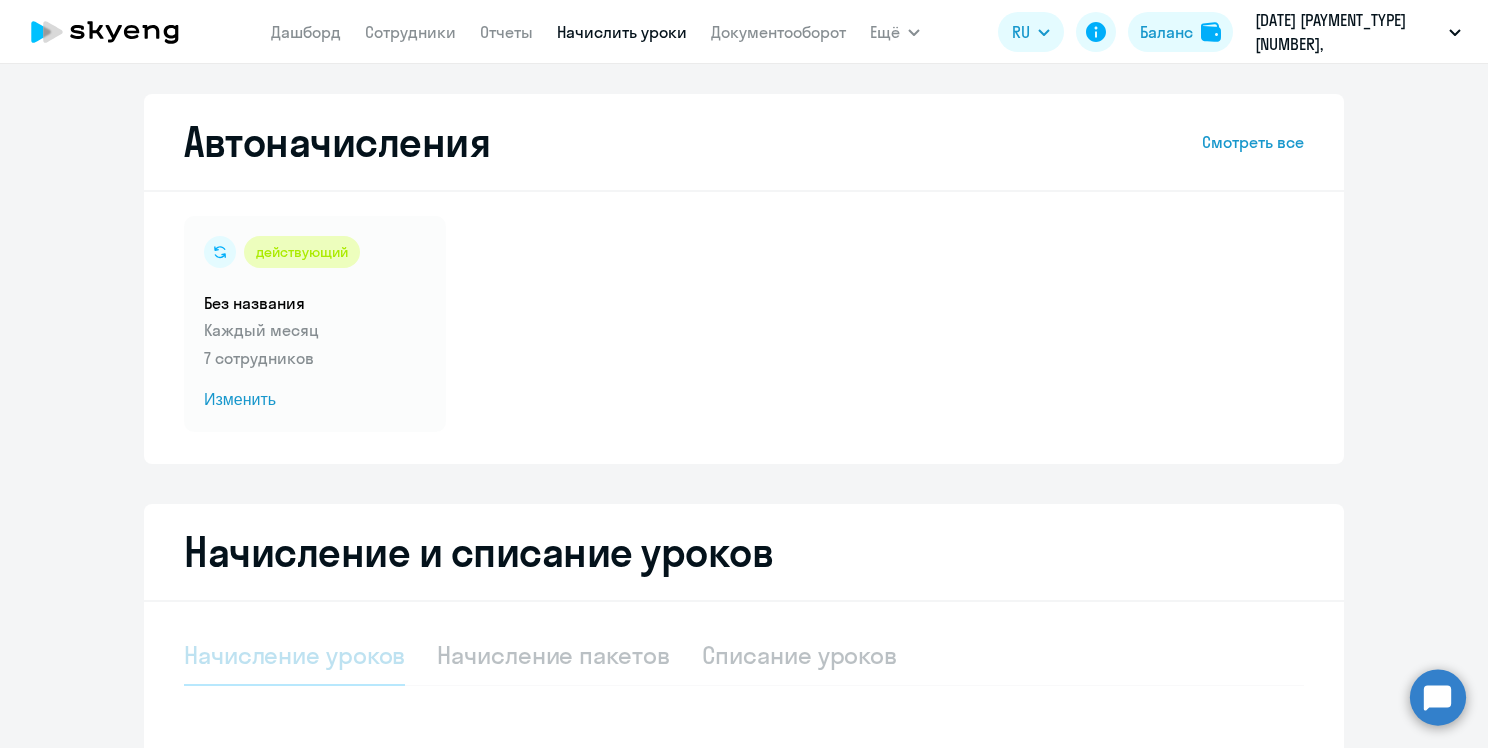 select on "10" 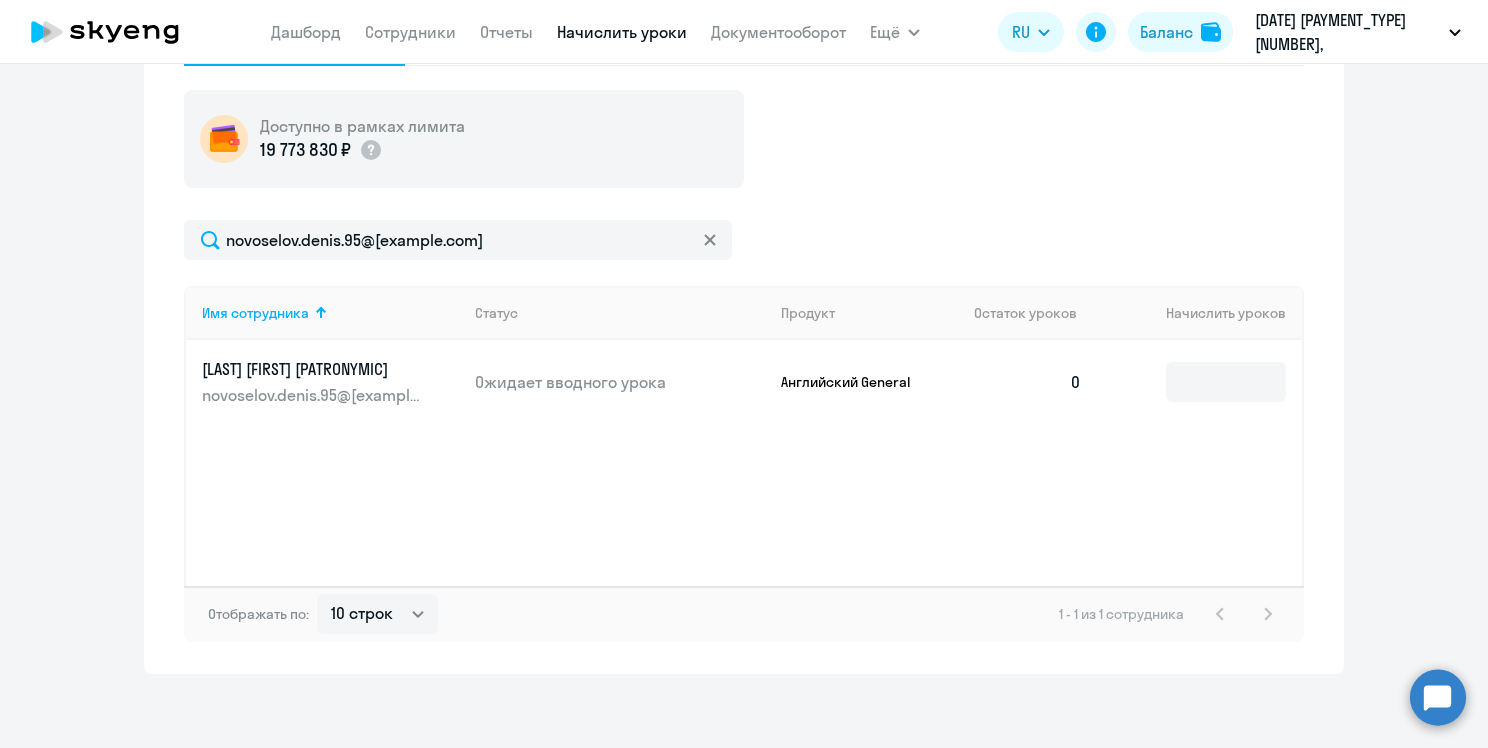 scroll, scrollTop: 626, scrollLeft: 0, axis: vertical 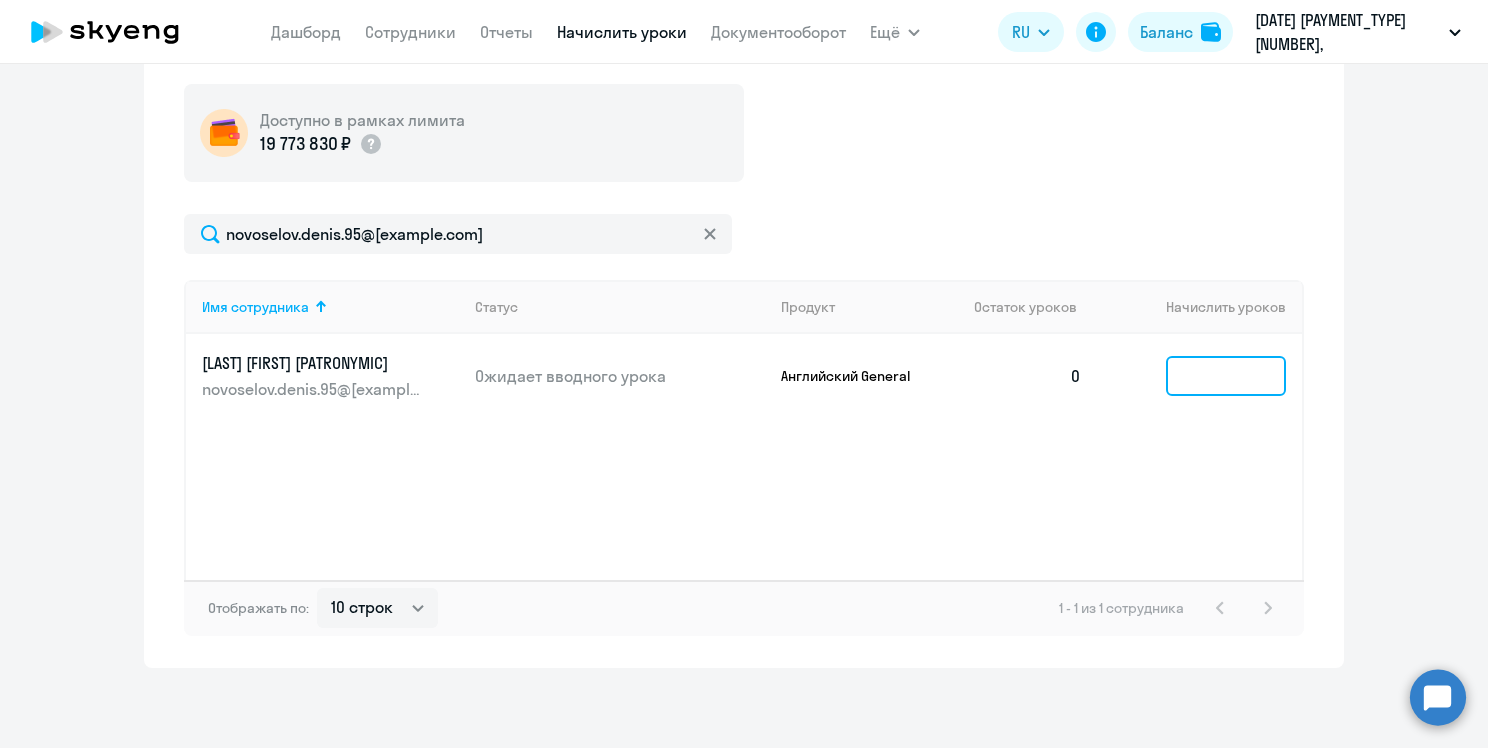 click 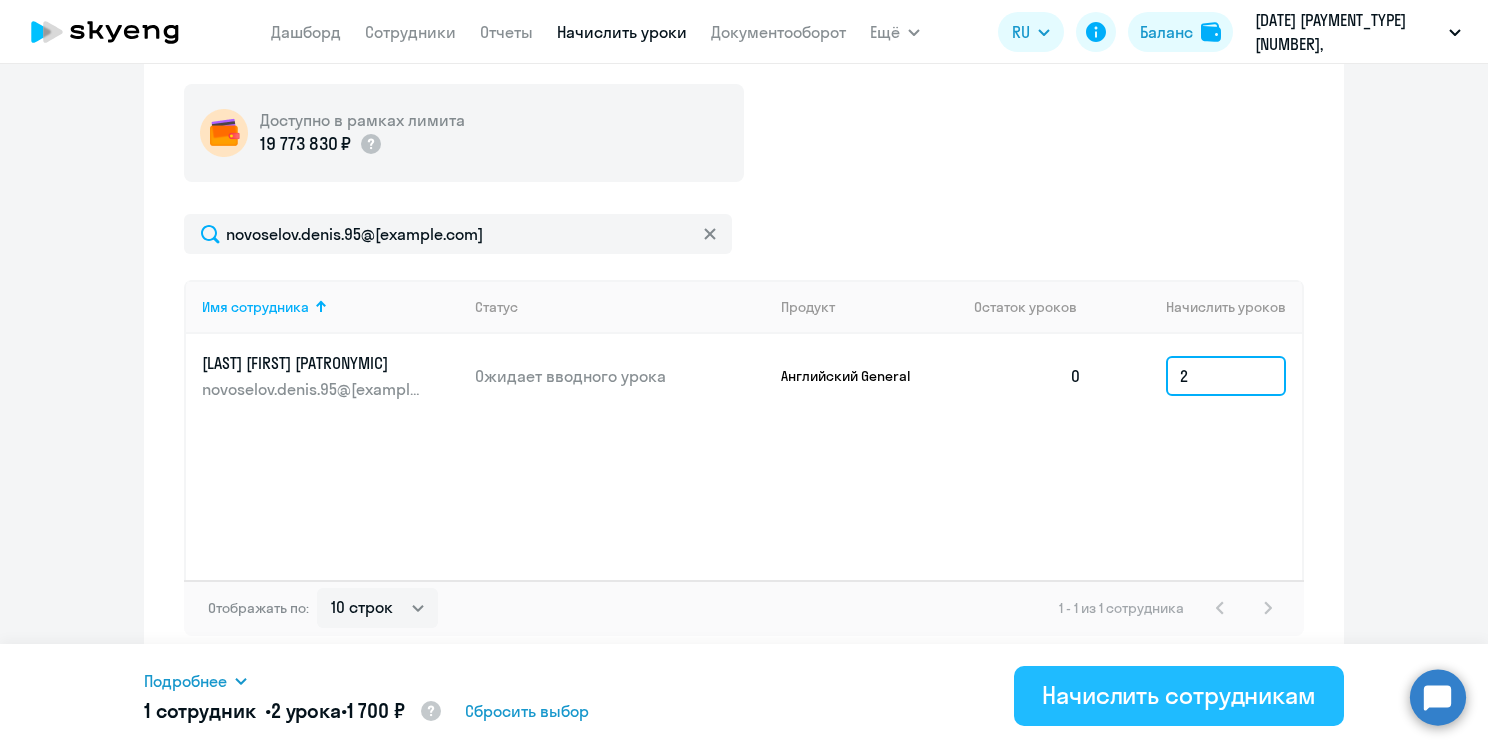 type on "2" 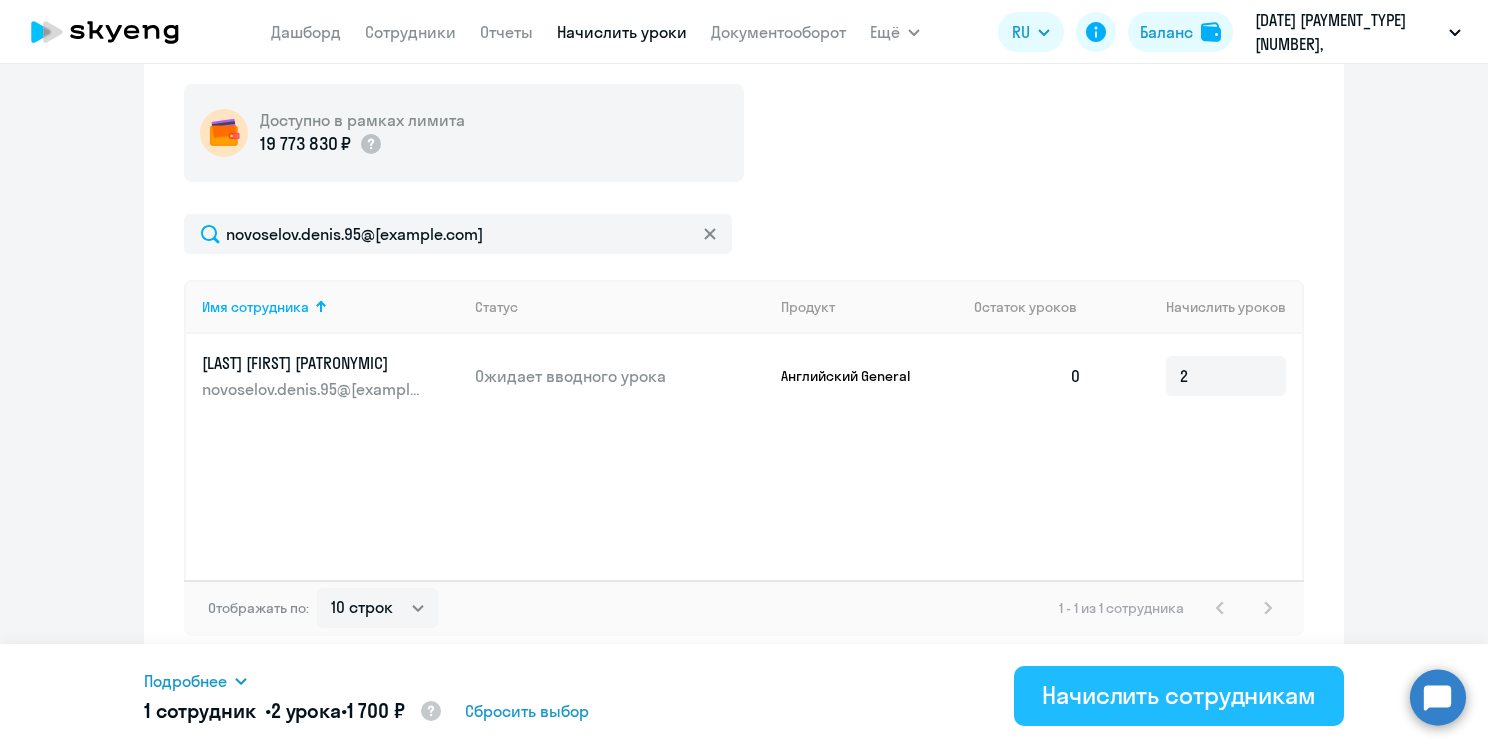 click on "Начислить сотрудникам" at bounding box center [1179, 696] 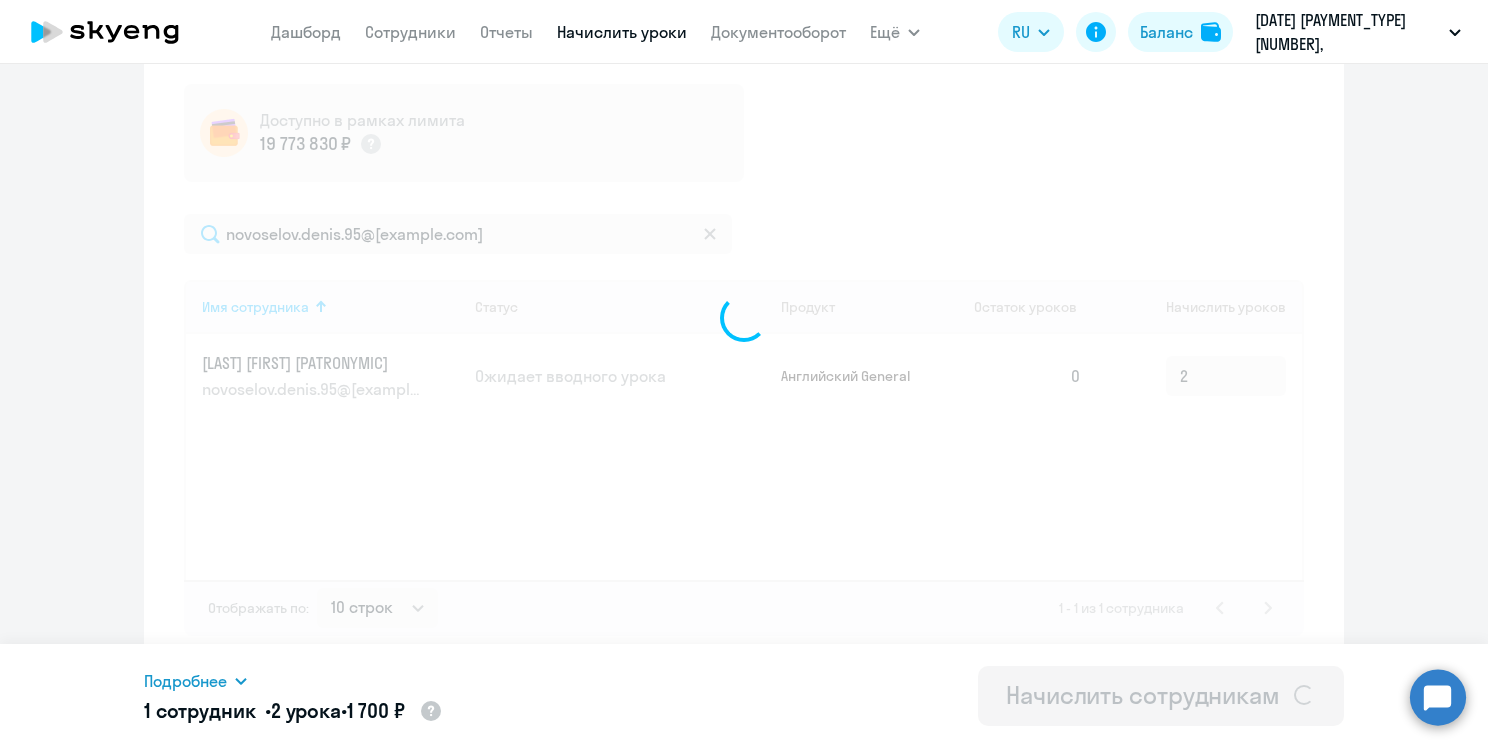 type 